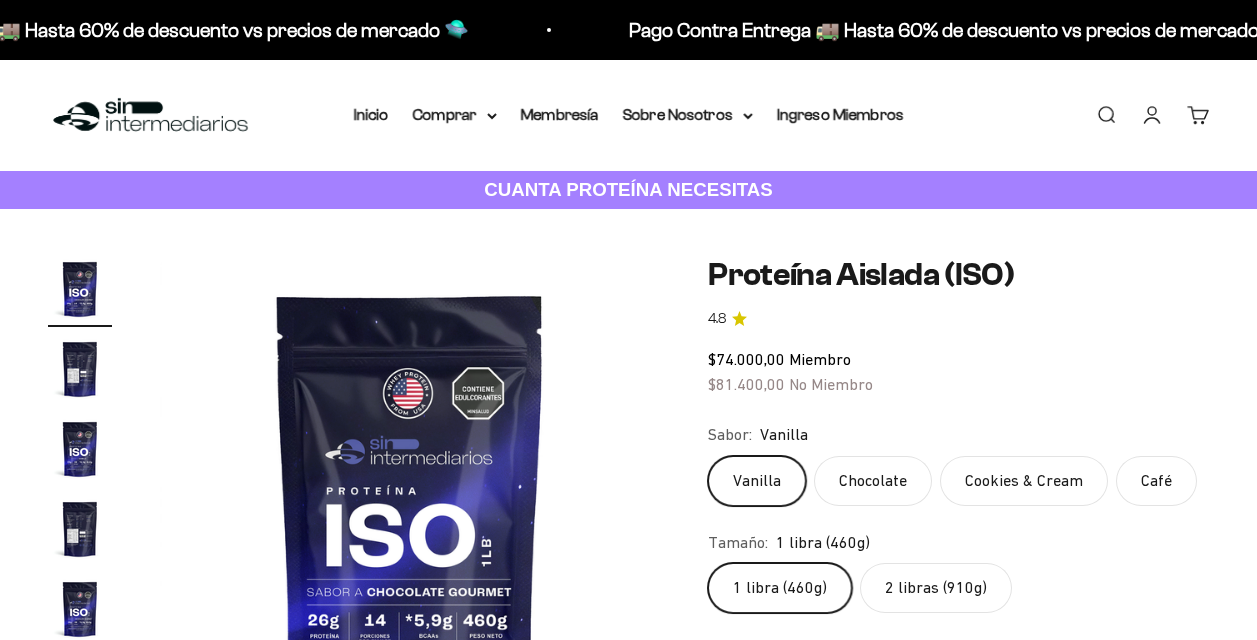 scroll, scrollTop: 0, scrollLeft: 0, axis: both 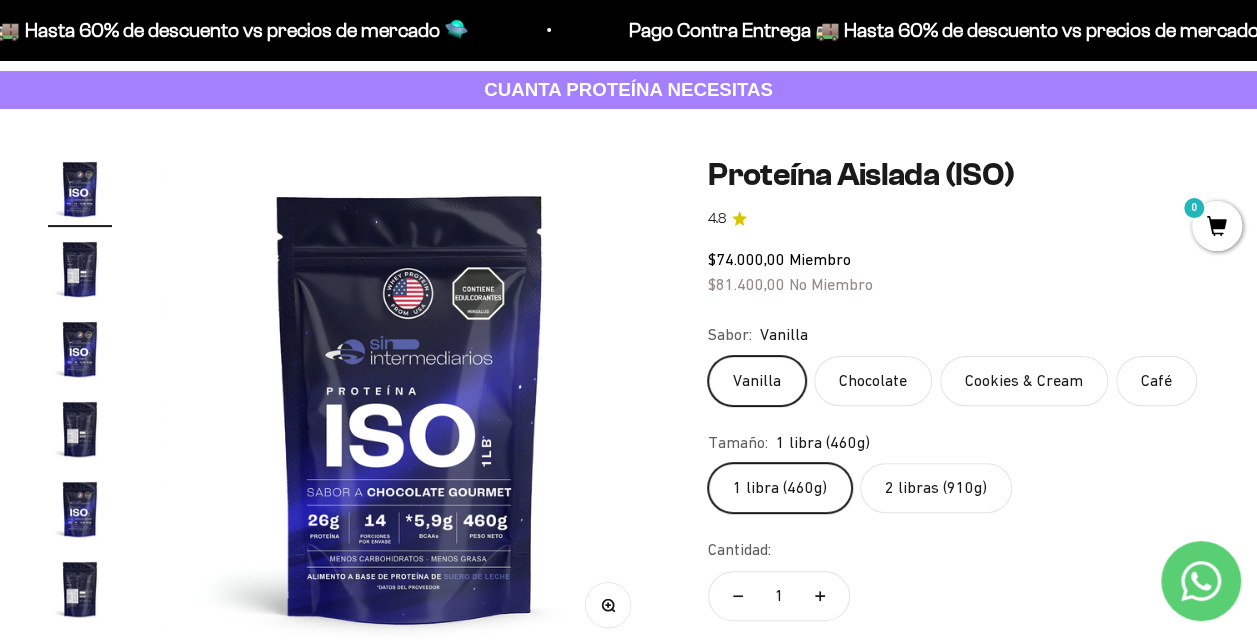 click on "Vanilla" 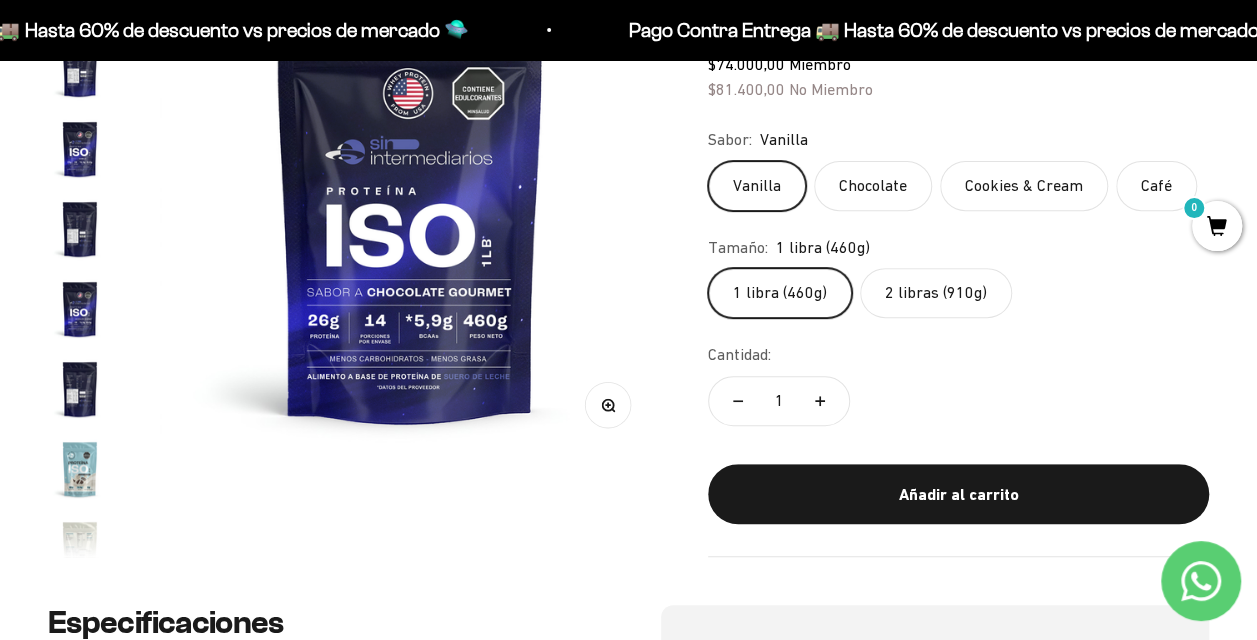scroll, scrollTop: 200, scrollLeft: 0, axis: vertical 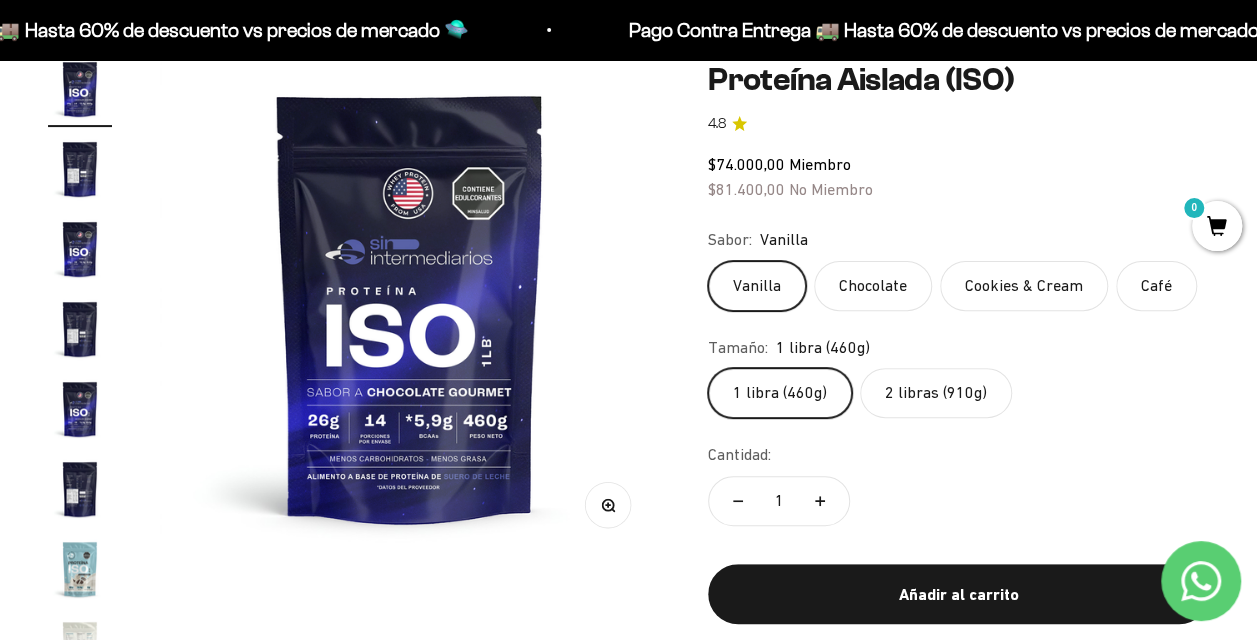 click on "2 libras (910g)" 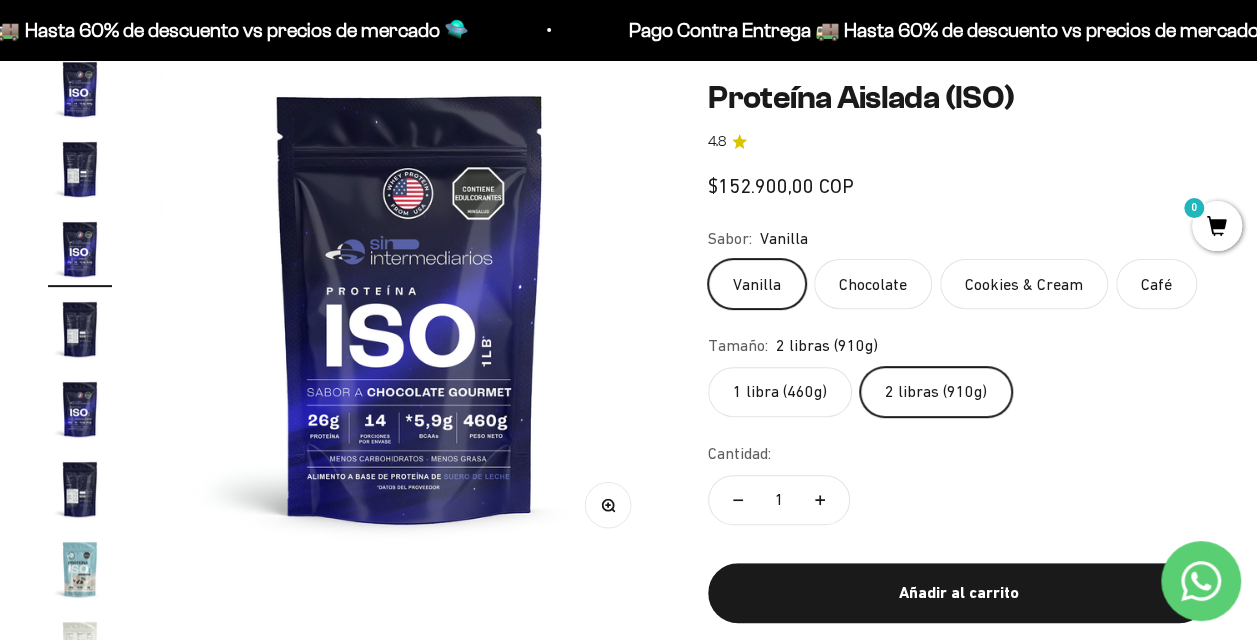 scroll, scrollTop: 0, scrollLeft: 1024, axis: horizontal 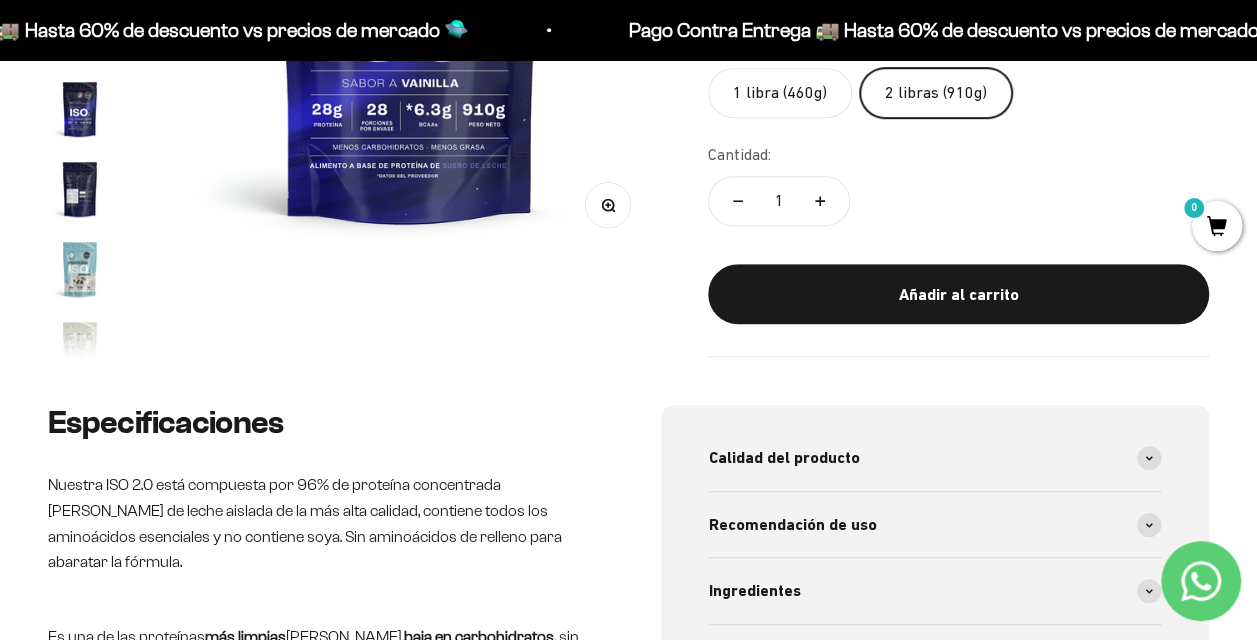 click at bounding box center [80, 269] 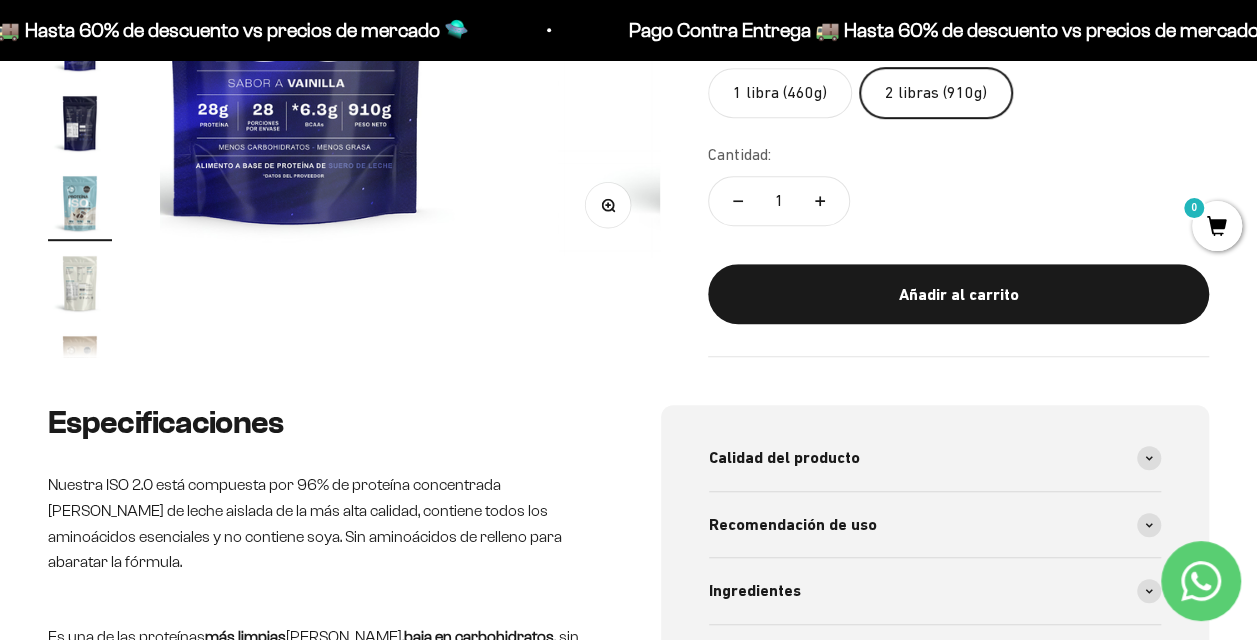 scroll, scrollTop: 0, scrollLeft: 1498, axis: horizontal 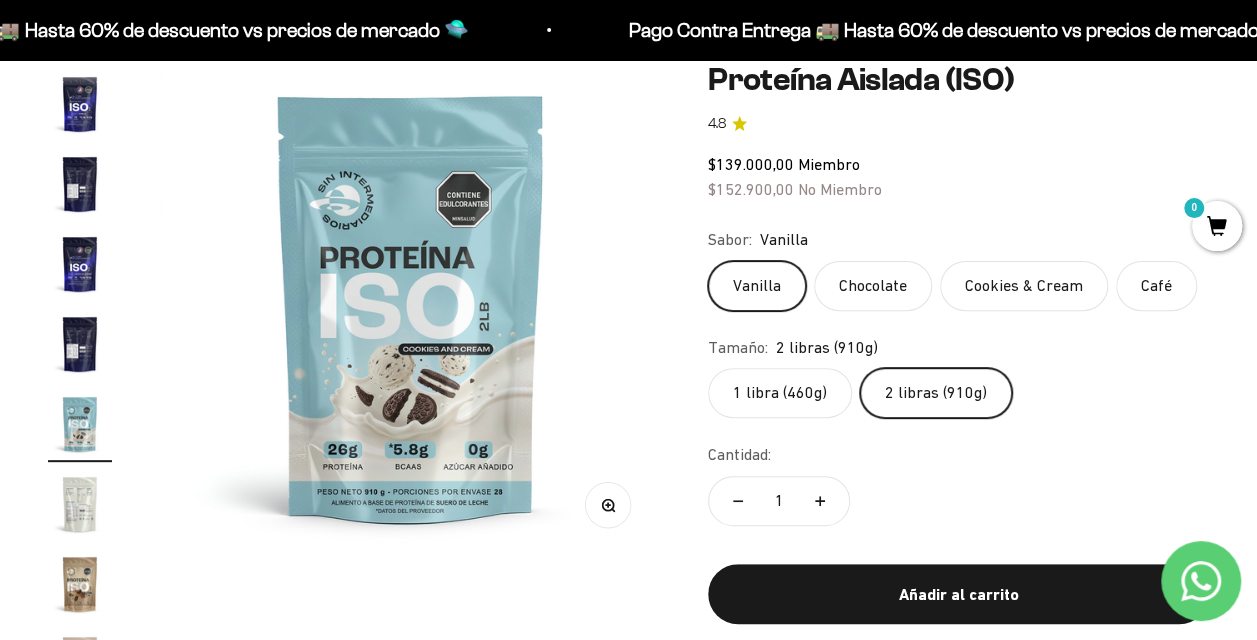 click at bounding box center (80, 344) 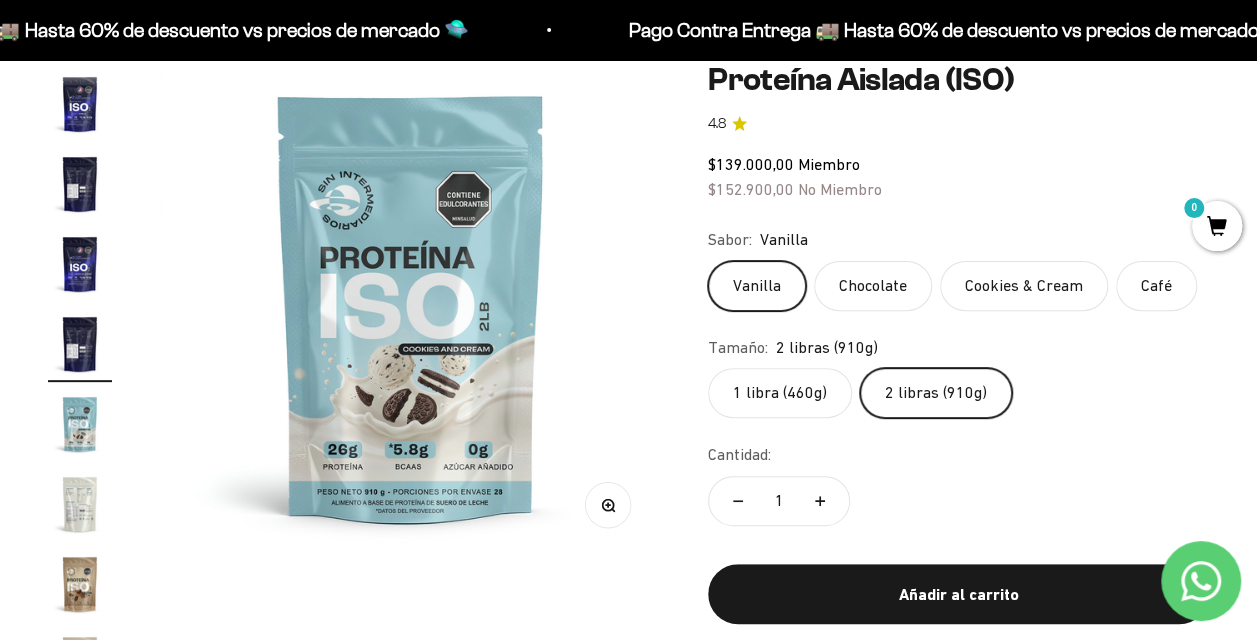 scroll, scrollTop: 0, scrollLeft: 2843, axis: horizontal 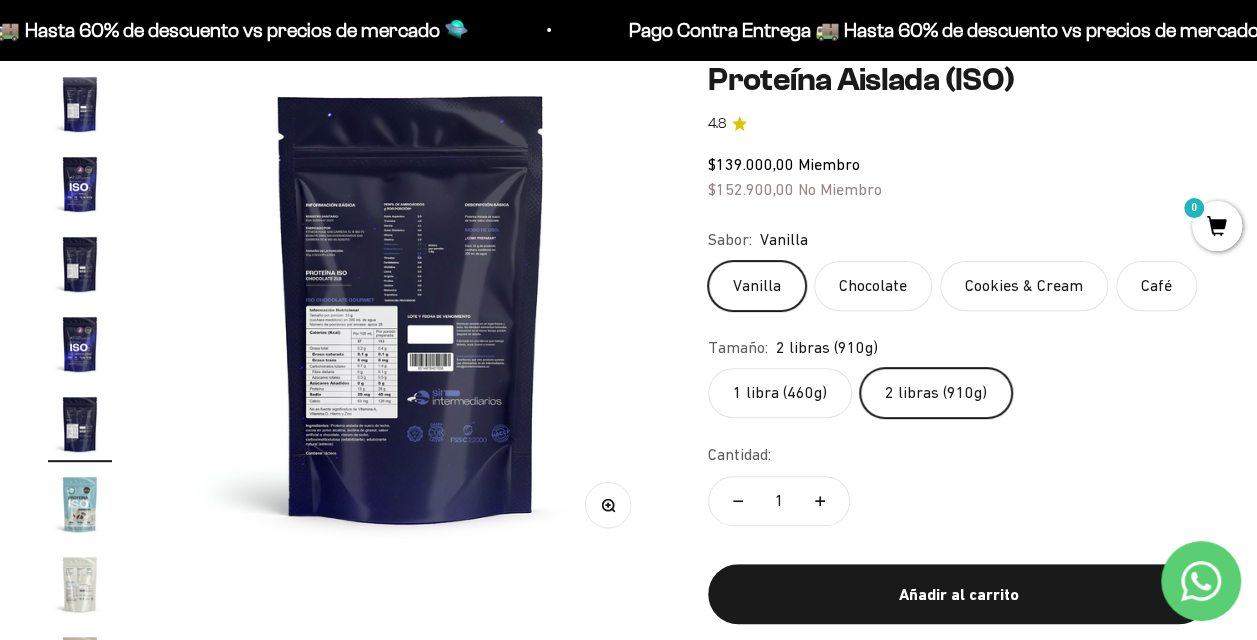 click at bounding box center [80, 344] 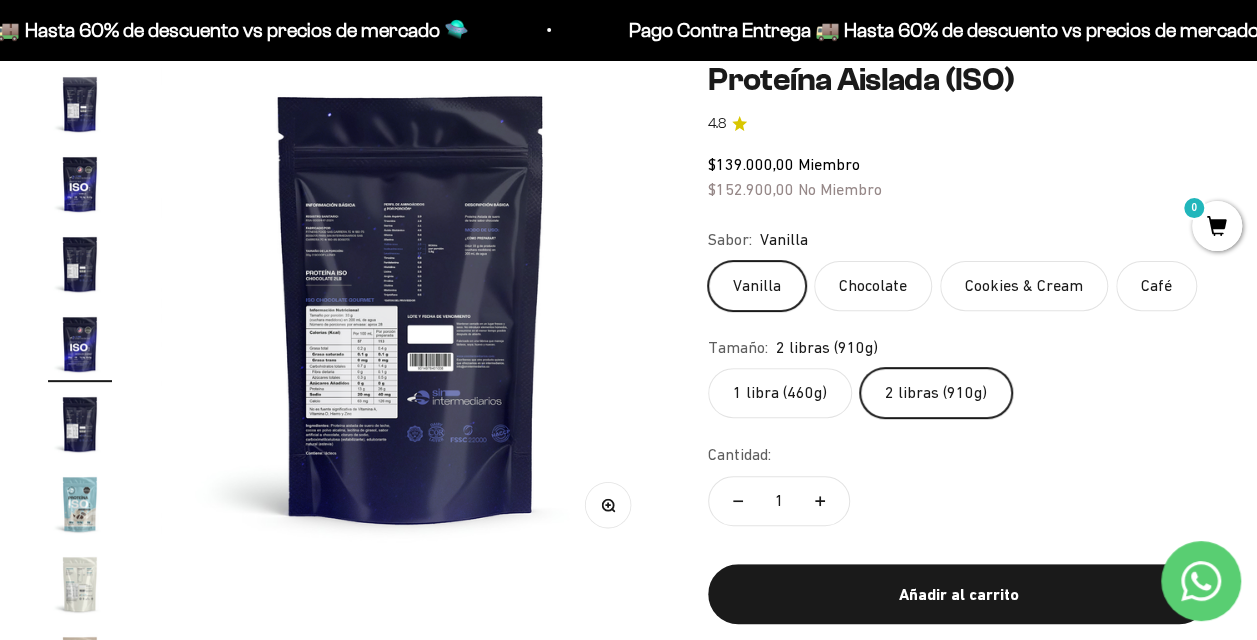 scroll, scrollTop: 0, scrollLeft: 2298, axis: horizontal 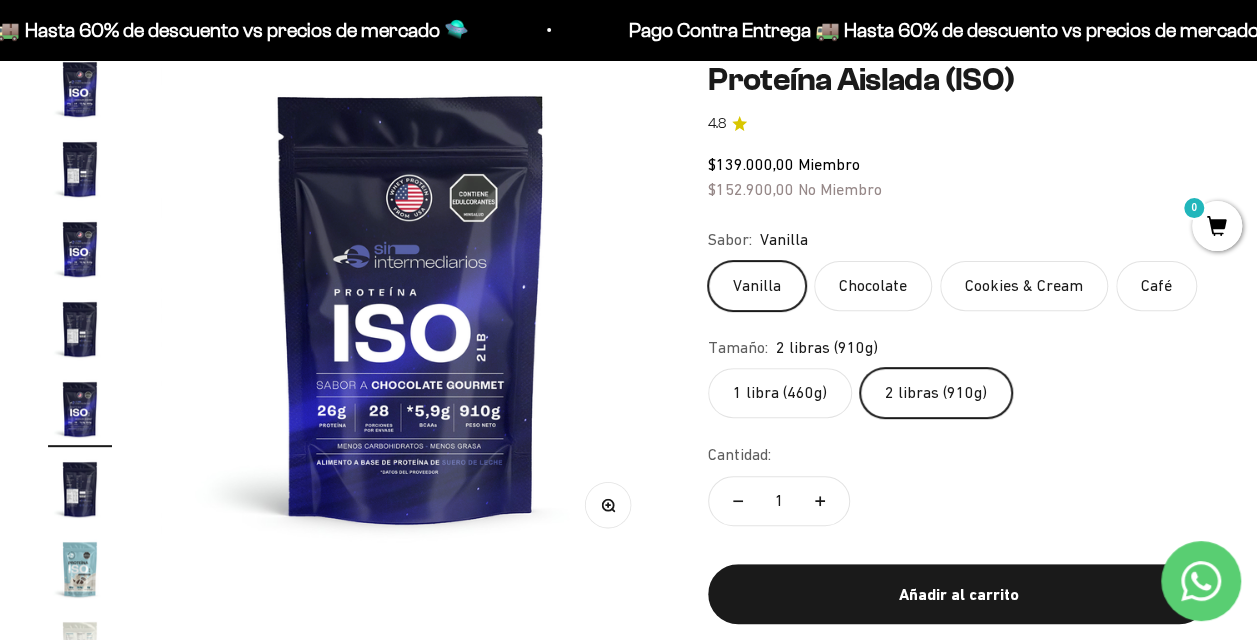 click at bounding box center (80, 329) 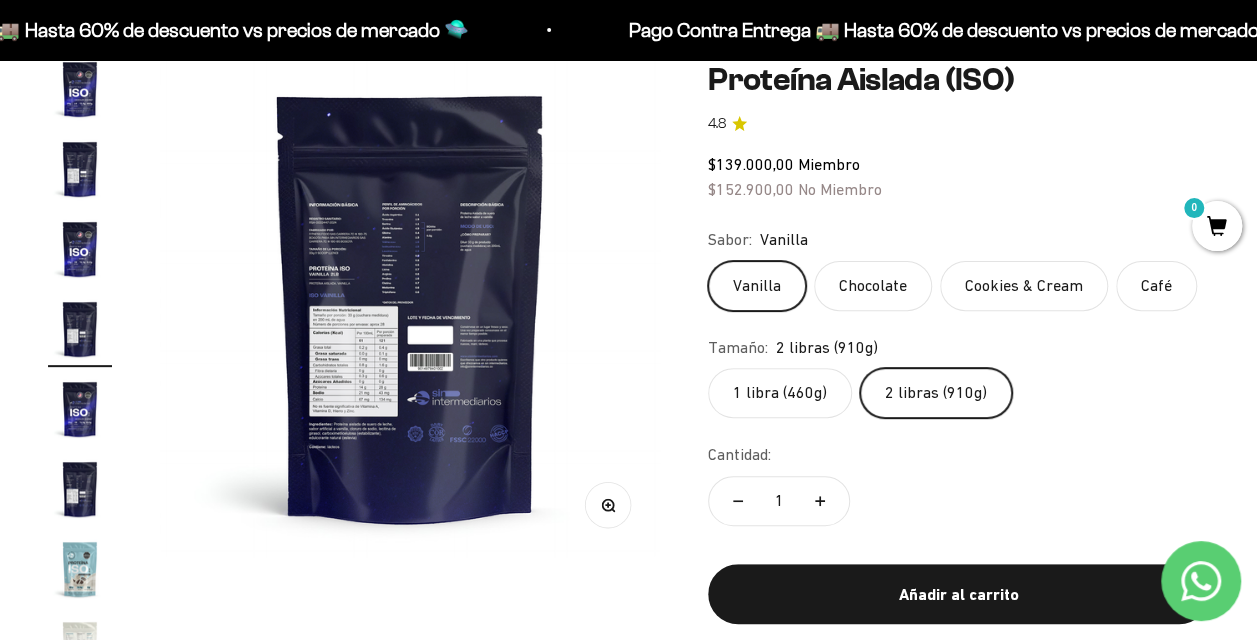 click at bounding box center (80, 169) 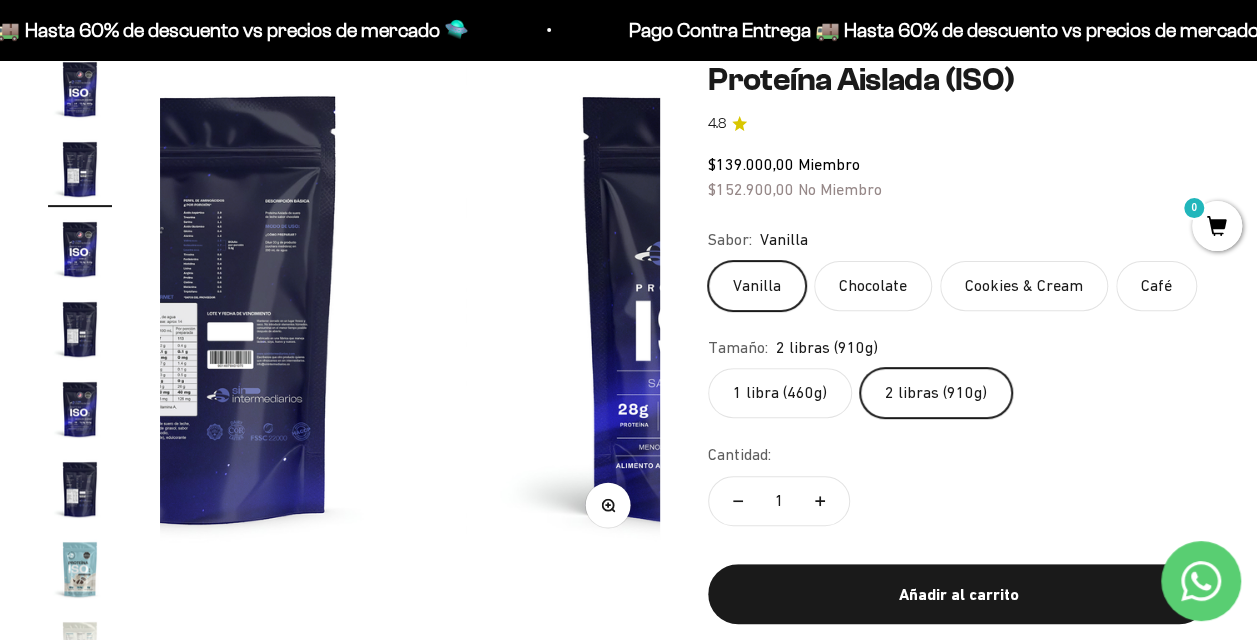 scroll, scrollTop: 0, scrollLeft: 512, axis: horizontal 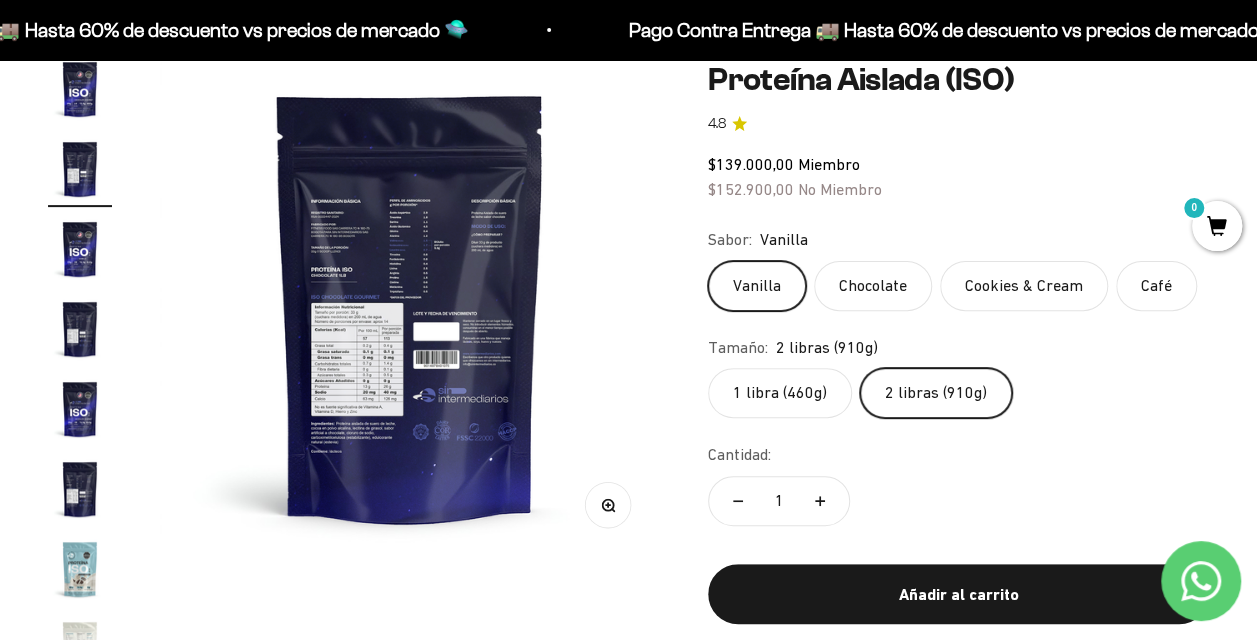 click at bounding box center (80, 89) 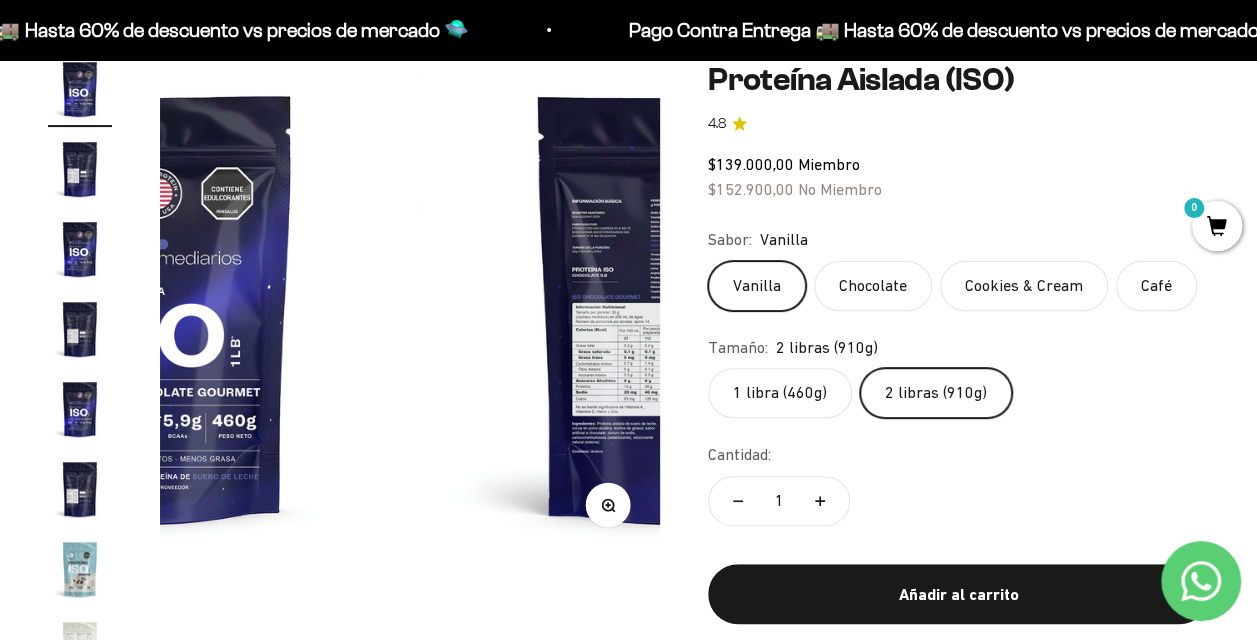 scroll, scrollTop: 0, scrollLeft: 0, axis: both 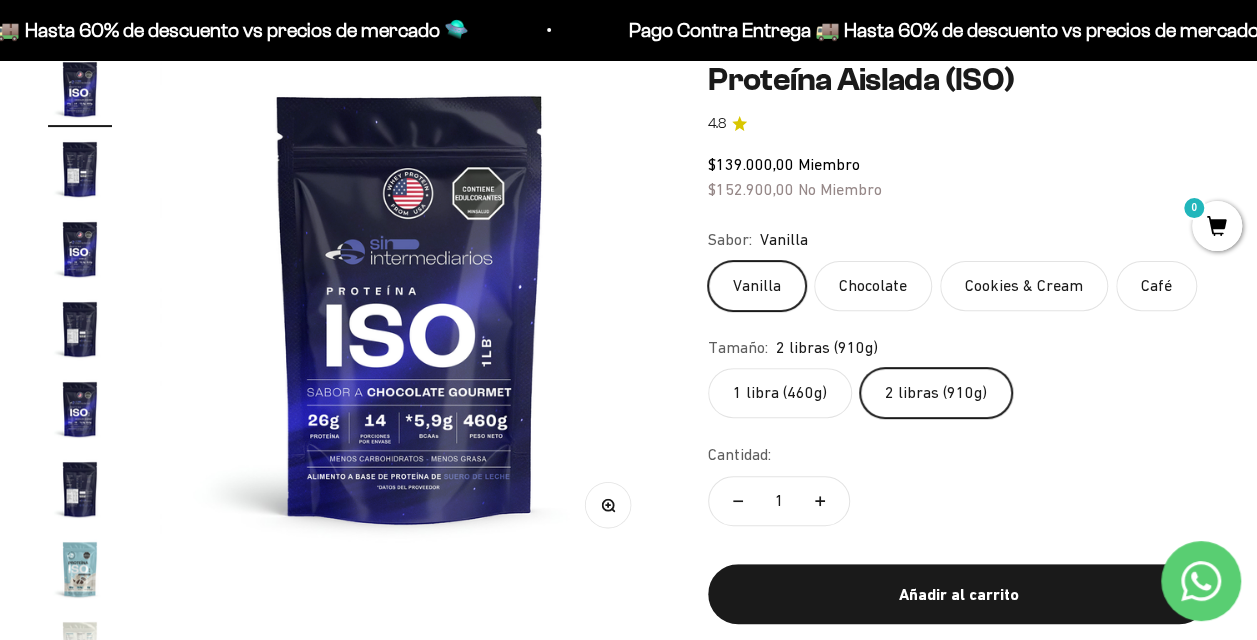 click at bounding box center [80, 329] 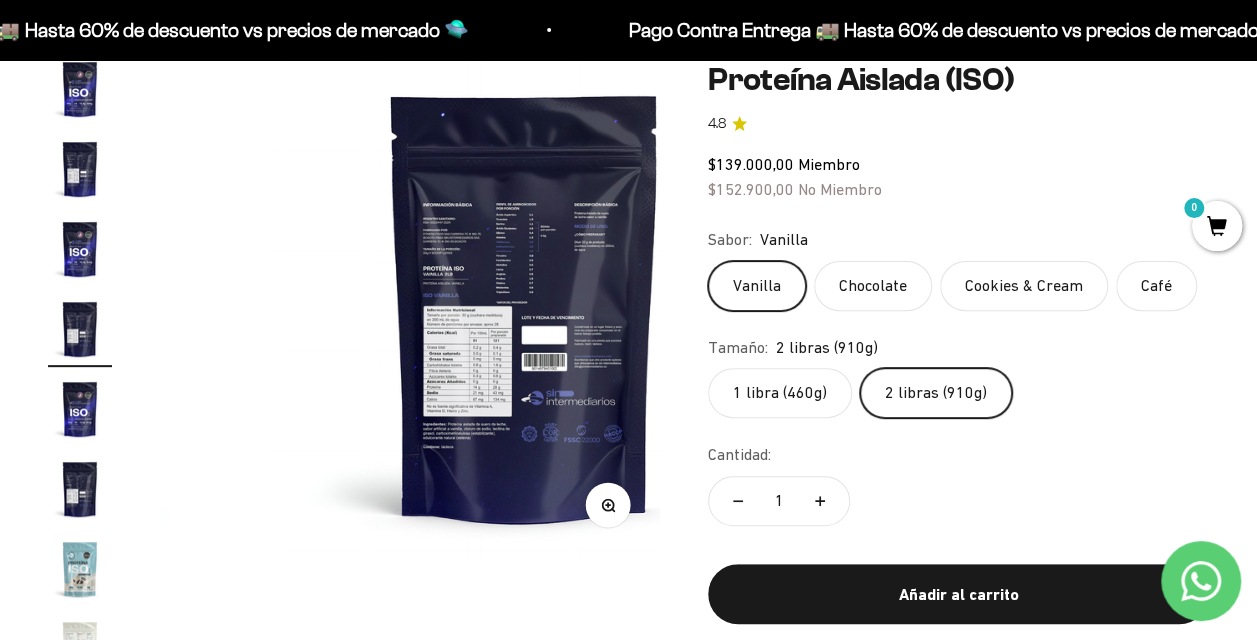 scroll, scrollTop: 0, scrollLeft: 1536, axis: horizontal 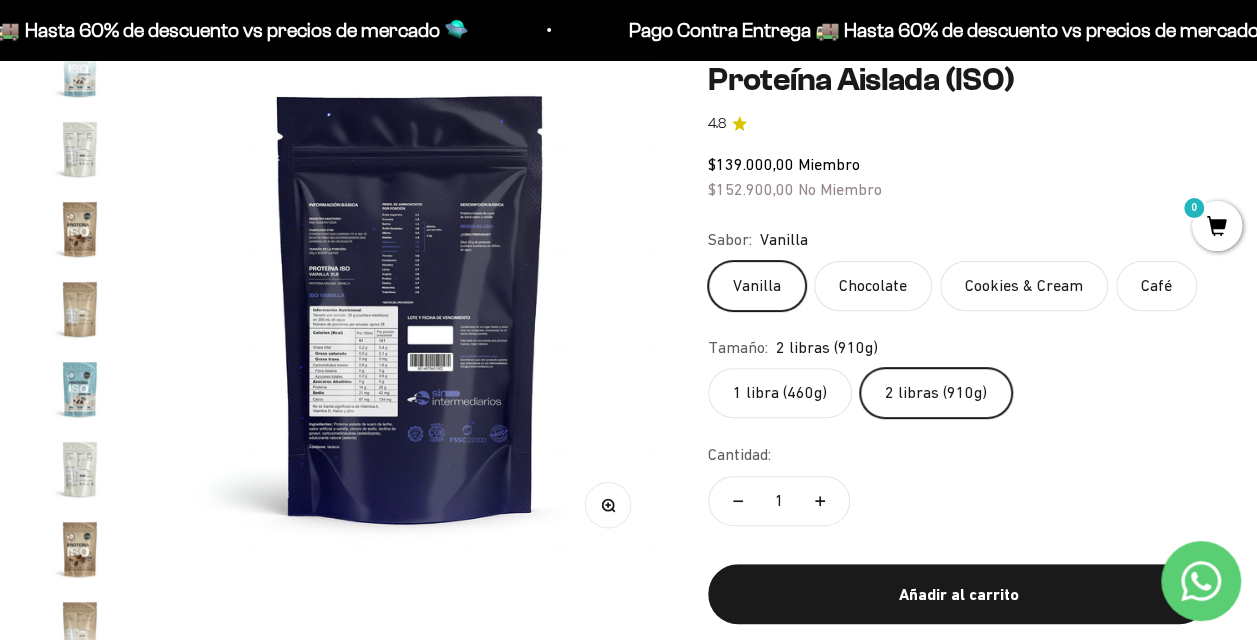 click at bounding box center (80, 229) 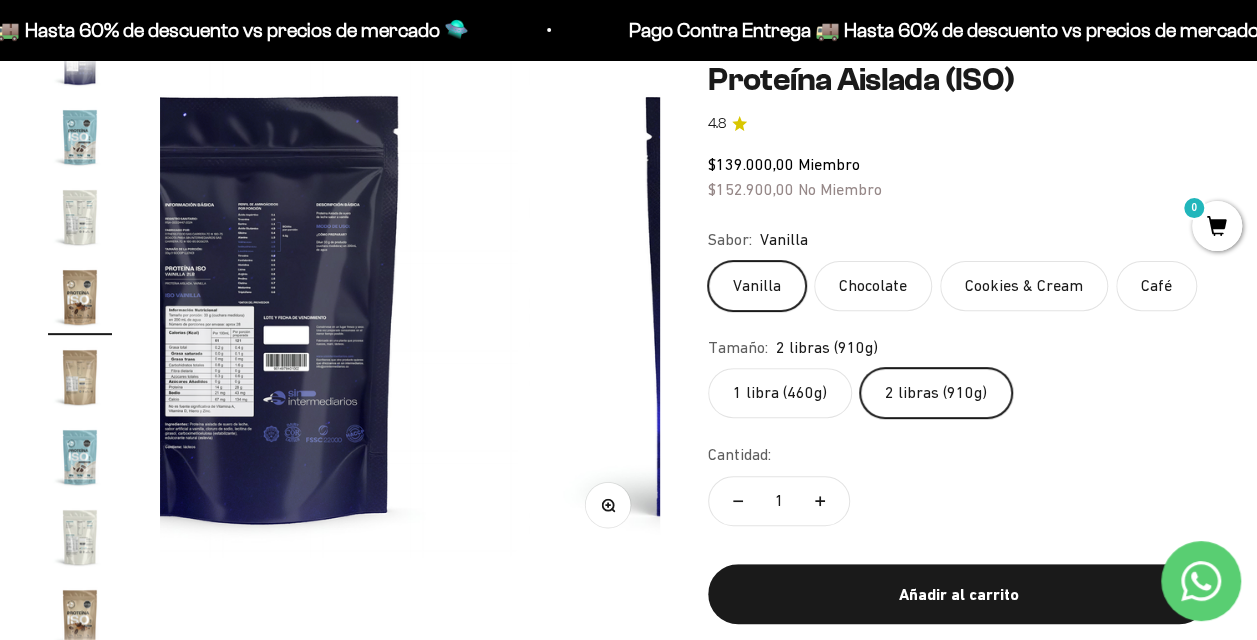 scroll, scrollTop: 0, scrollLeft: 2047, axis: horizontal 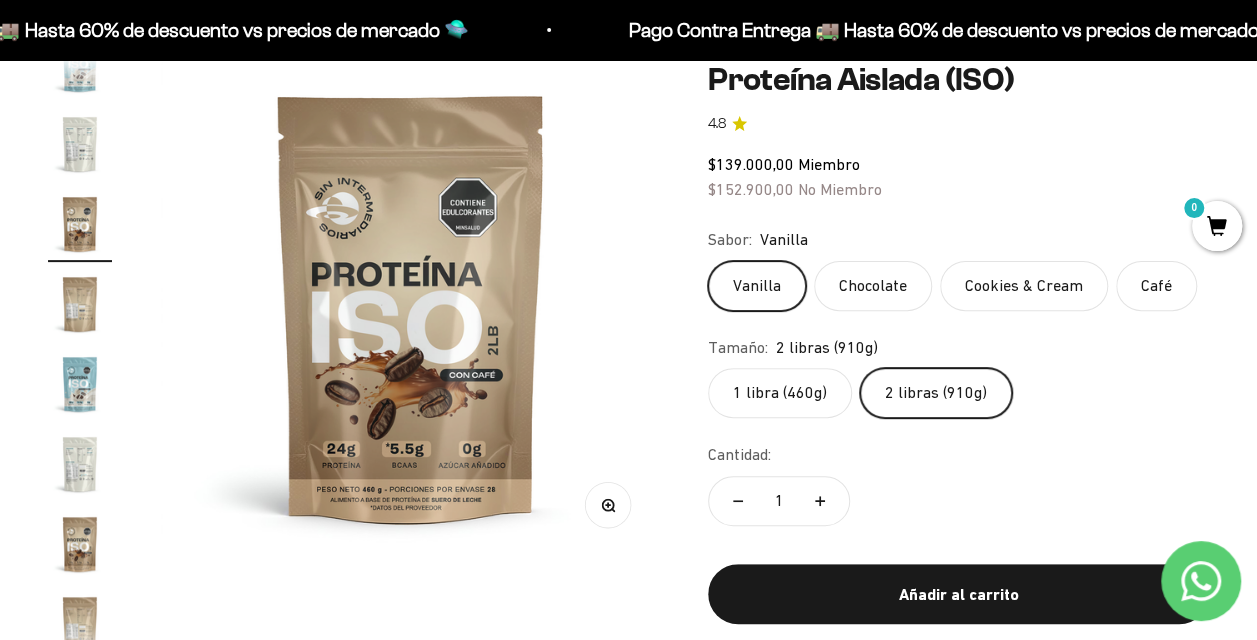 click at bounding box center [80, 384] 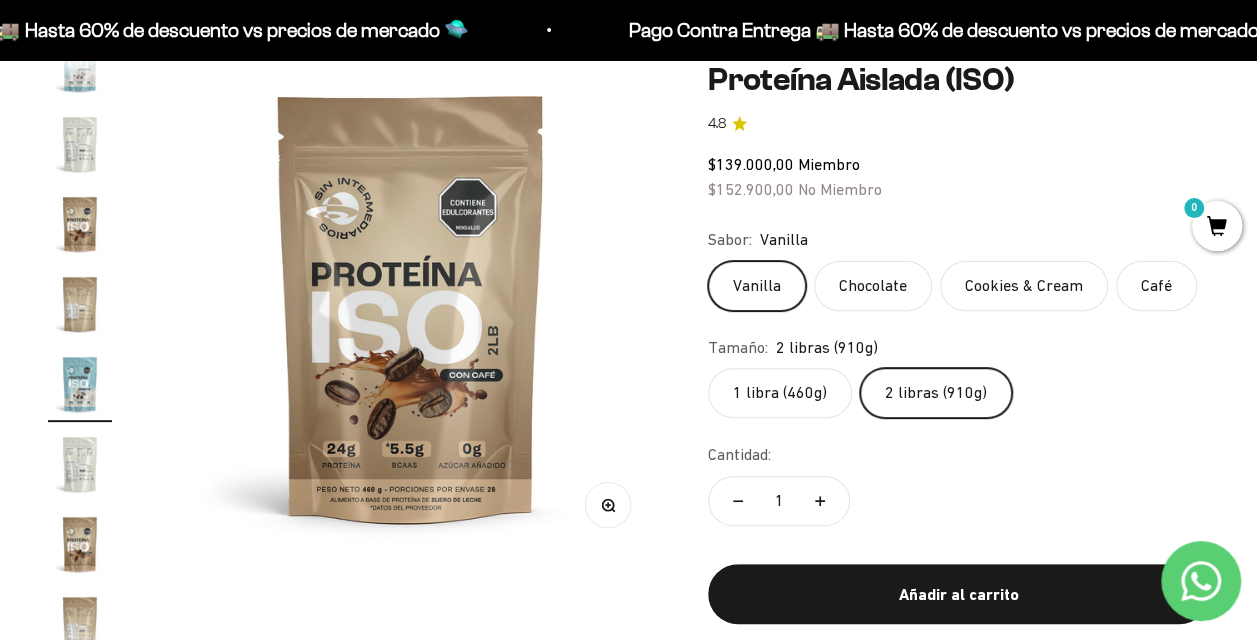 scroll 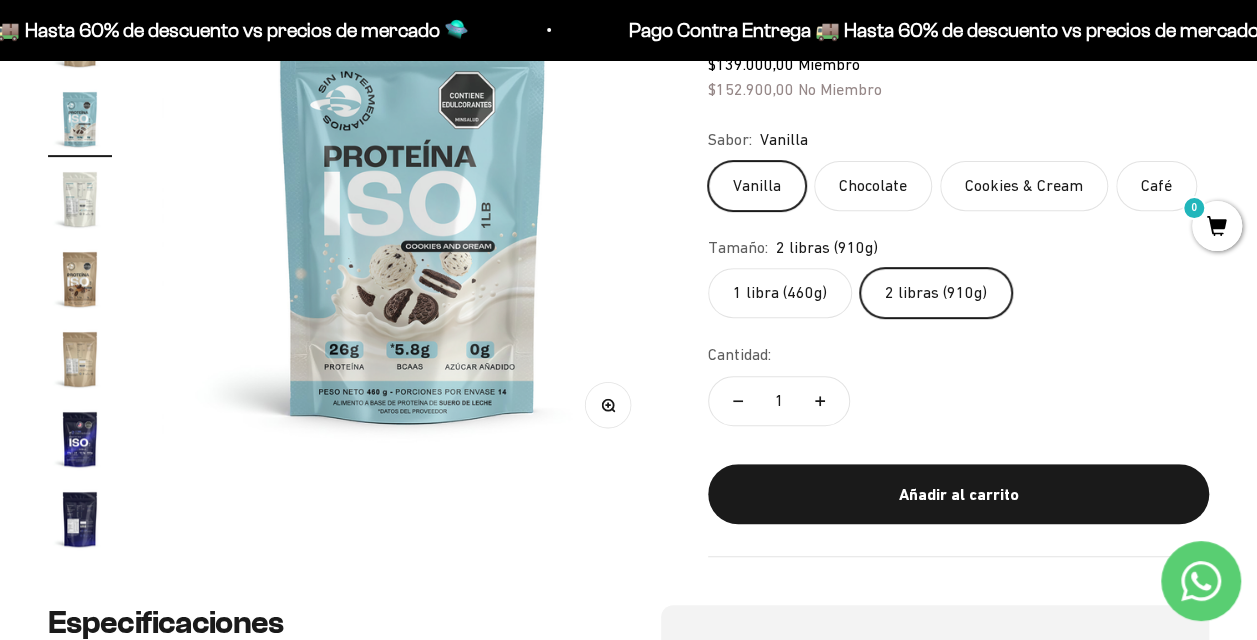 click at bounding box center (80, 439) 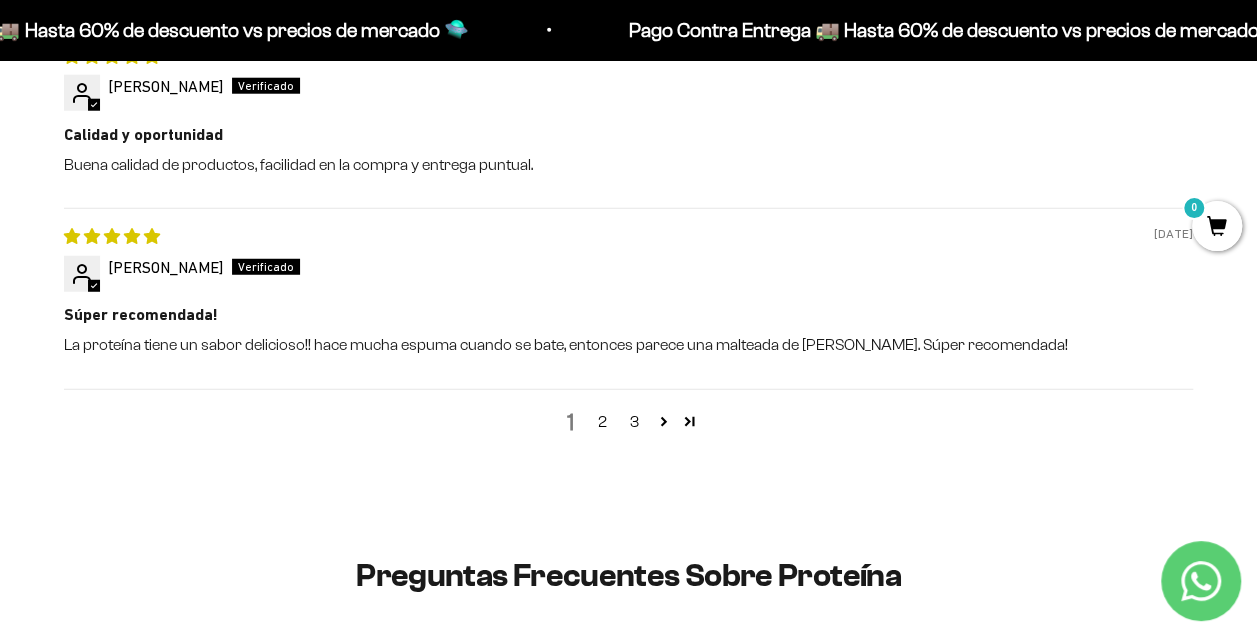 click on "2" at bounding box center (603, 422) 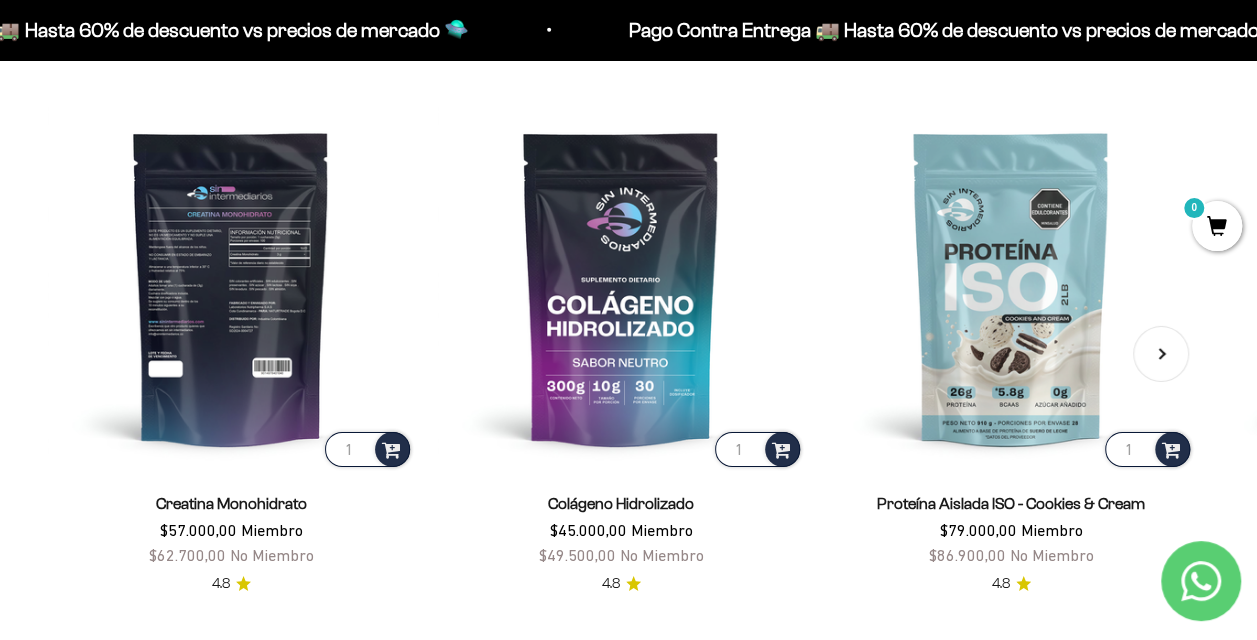 scroll, scrollTop: 3020, scrollLeft: 0, axis: vertical 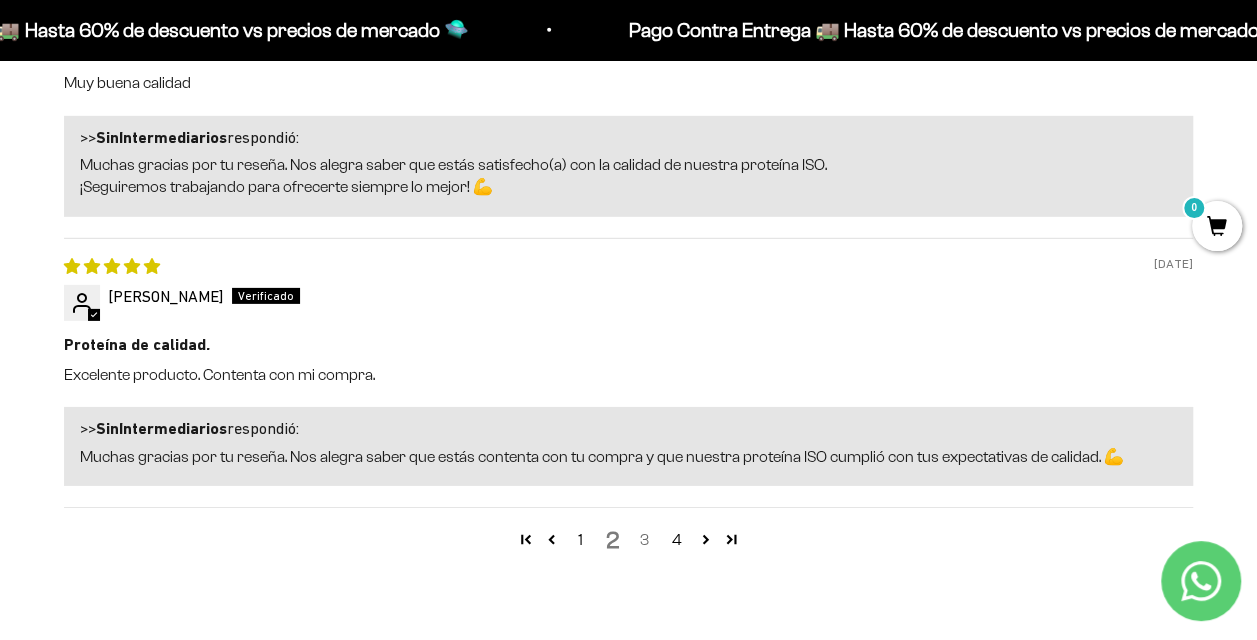 click on "3" at bounding box center (645, 540) 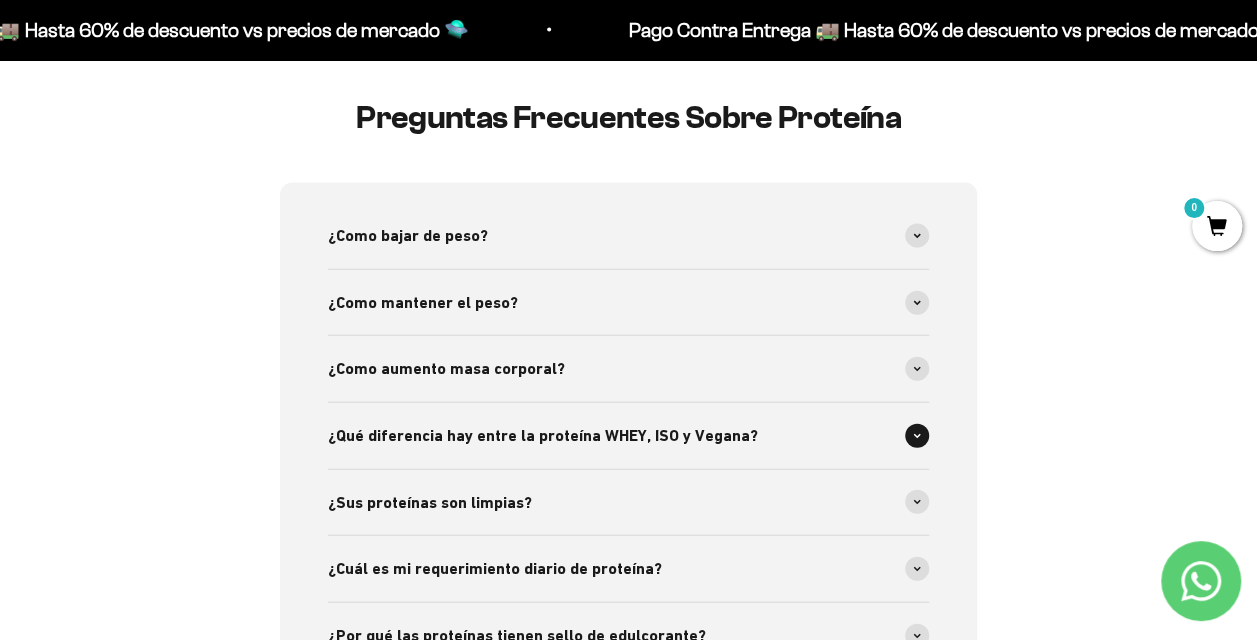 scroll, scrollTop: 2060, scrollLeft: 0, axis: vertical 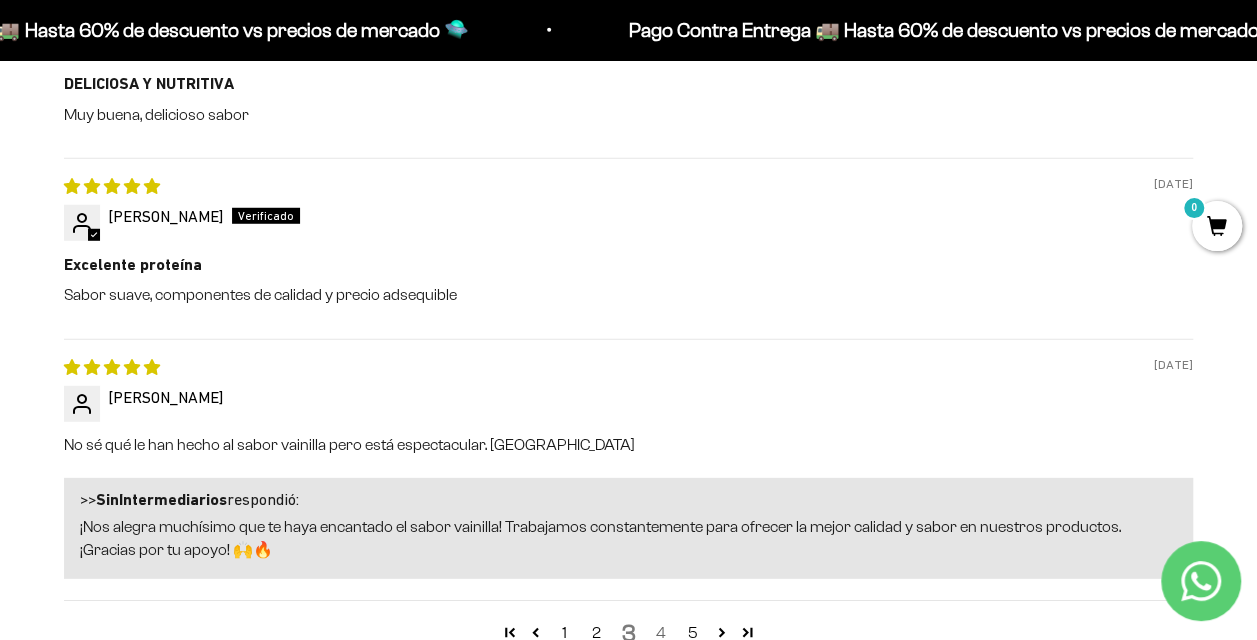 click on "4" at bounding box center [661, 633] 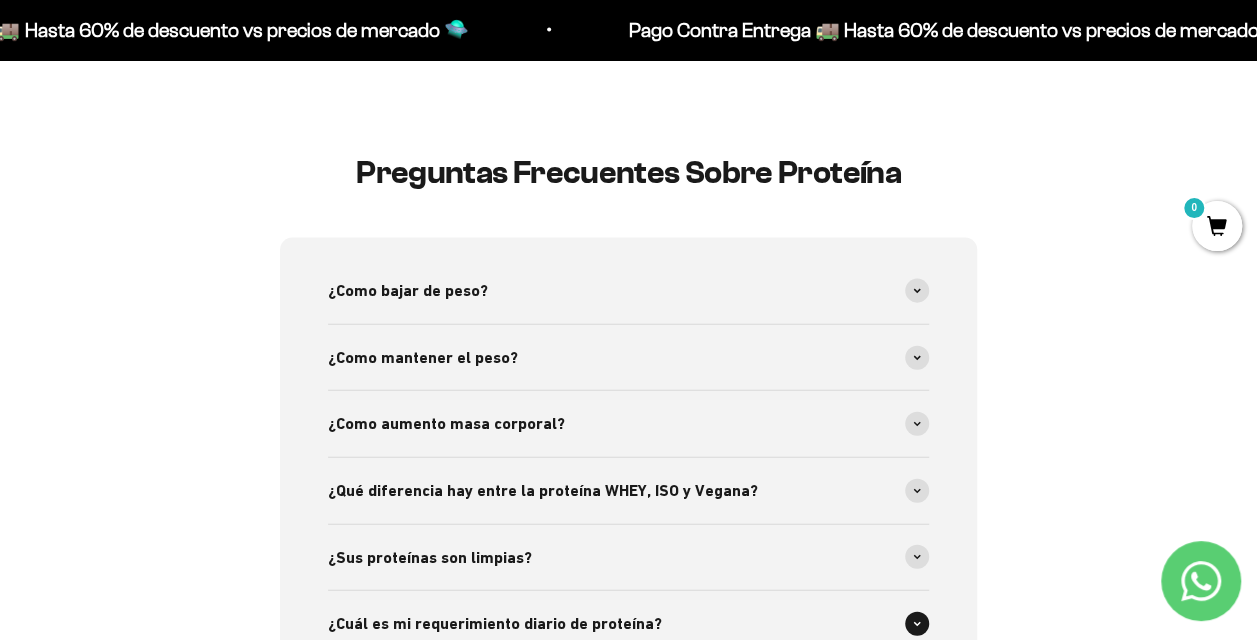 scroll, scrollTop: 2060, scrollLeft: 0, axis: vertical 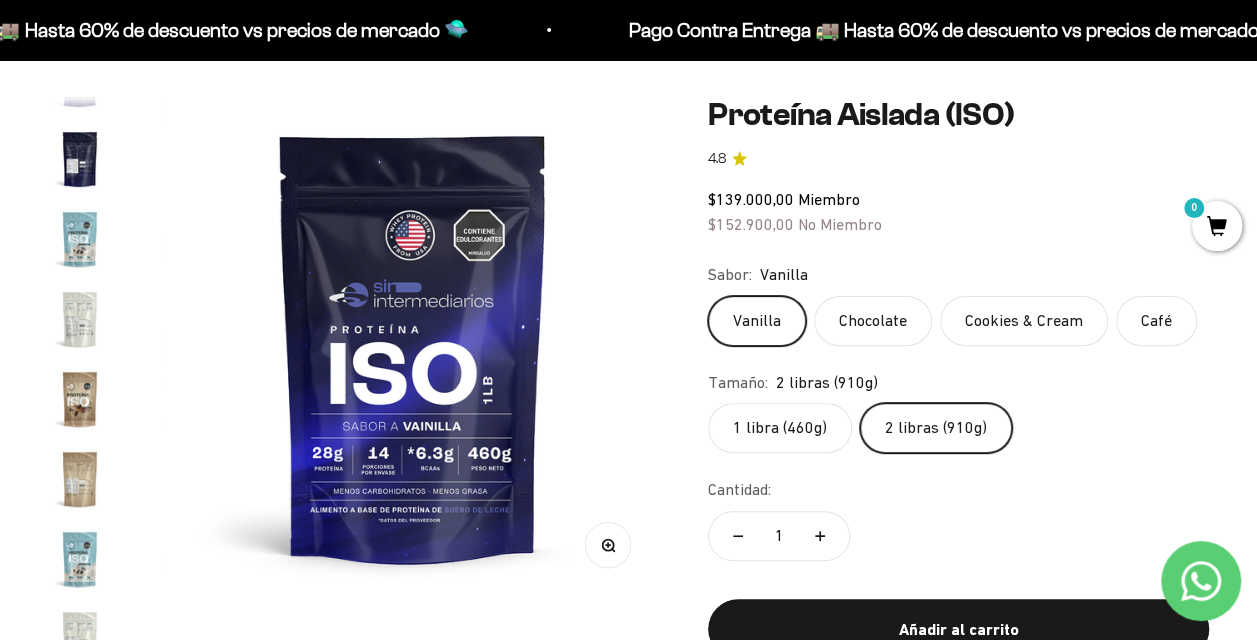 click on "1 libra (460g)" 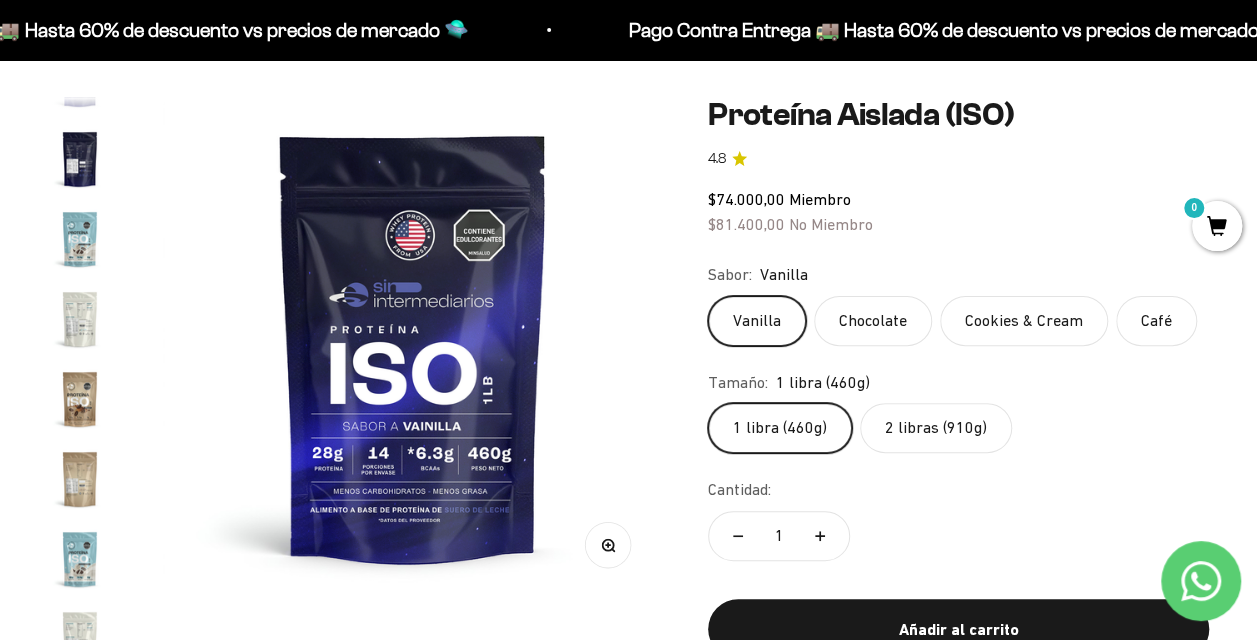click on "2 libras (910g)" 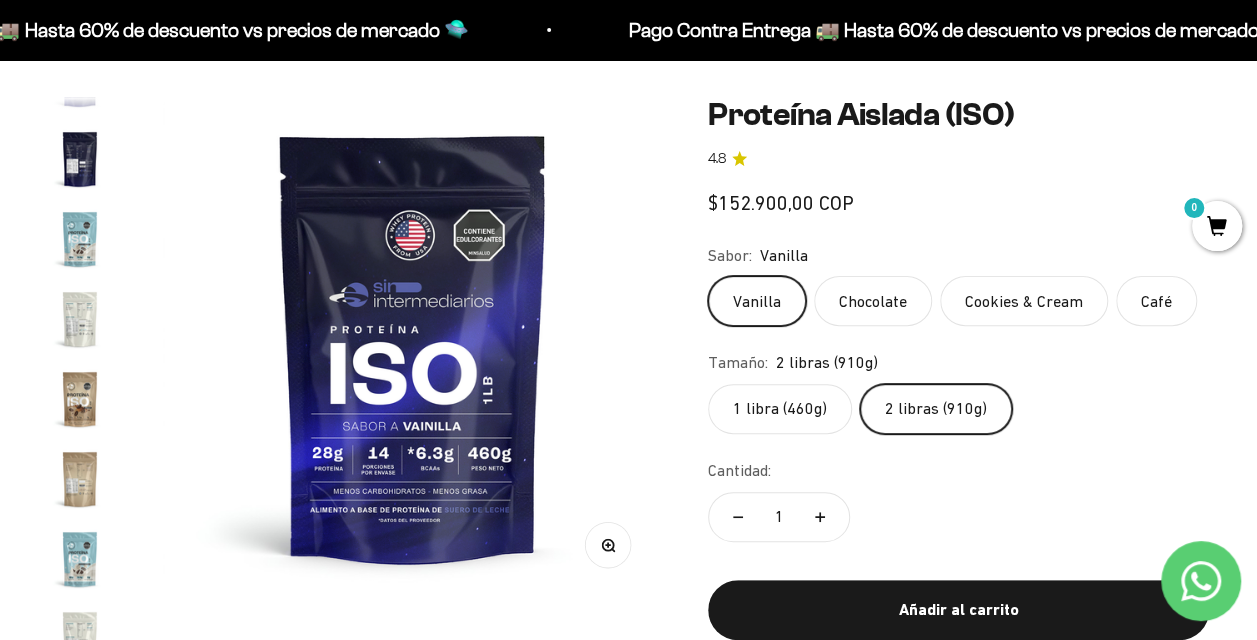 scroll, scrollTop: 0, scrollLeft: 1024, axis: horizontal 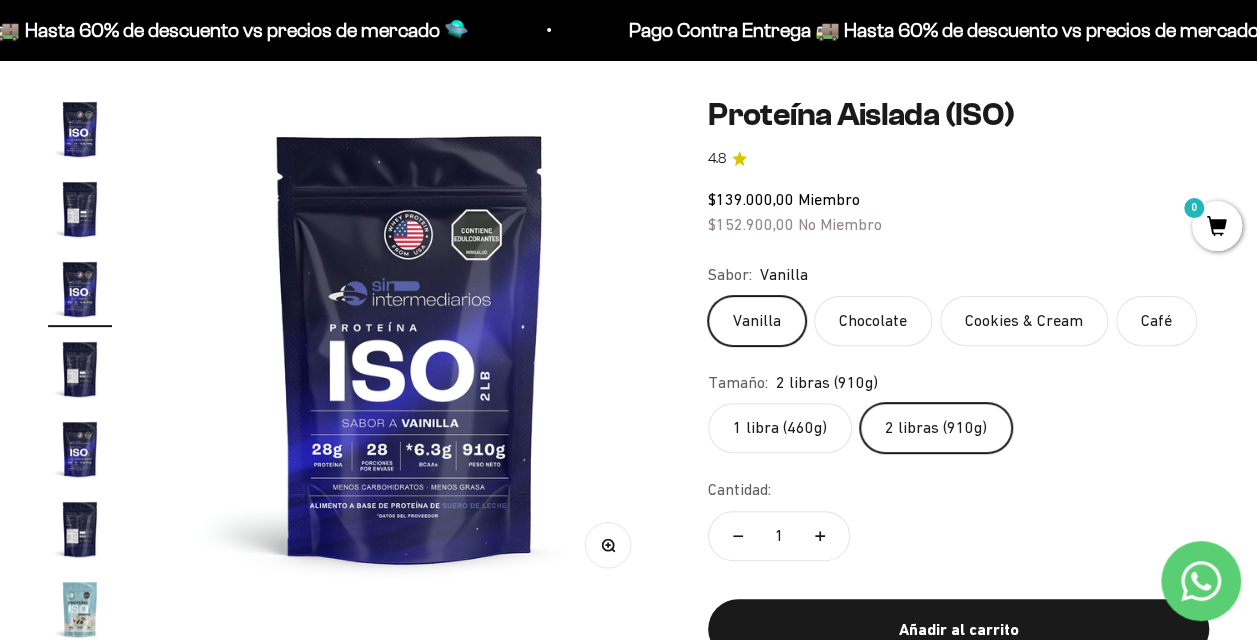 click on "1 libra (460g)" 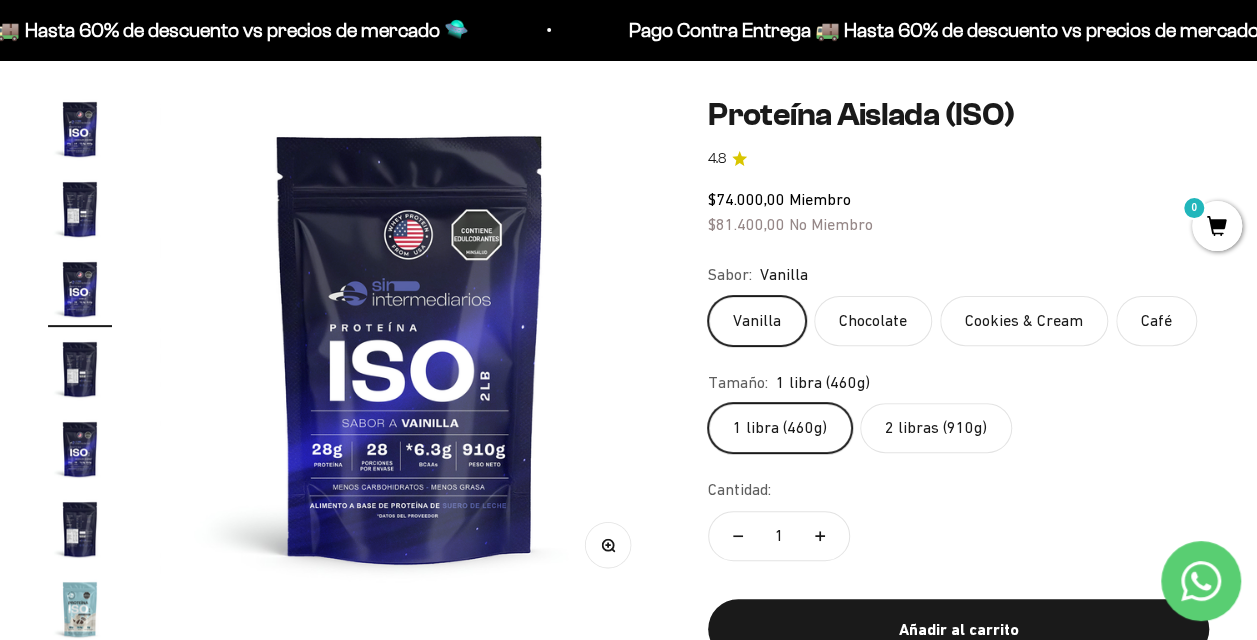 click on "2 libras (910g)" 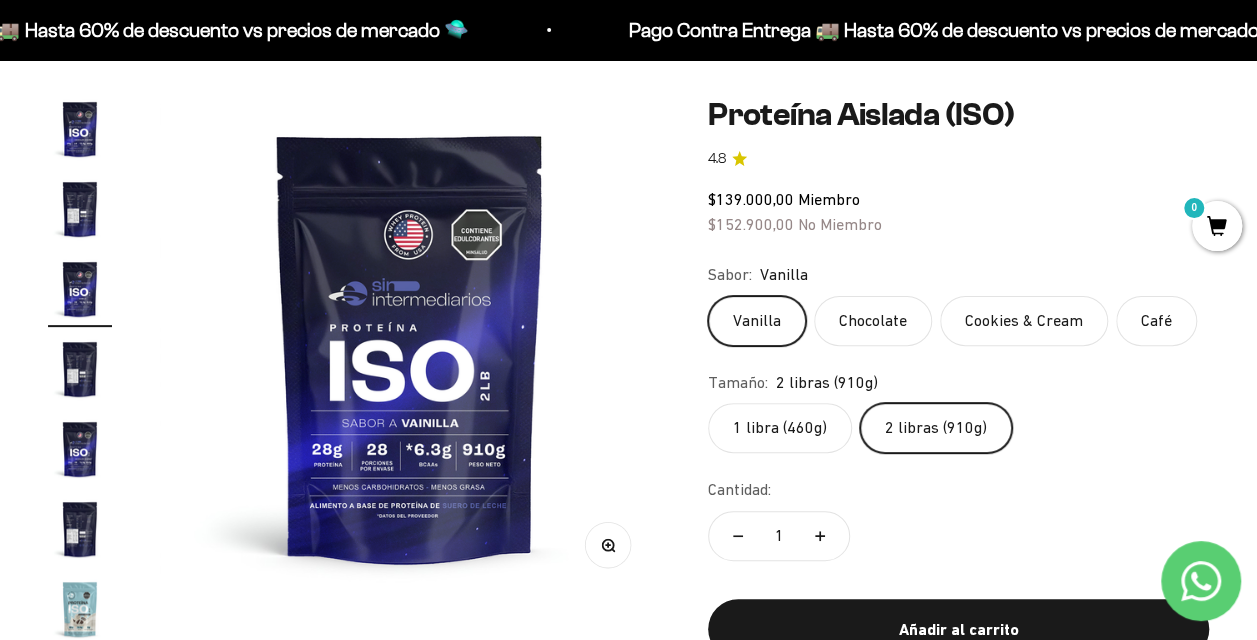 click on "1 libra (460g)" 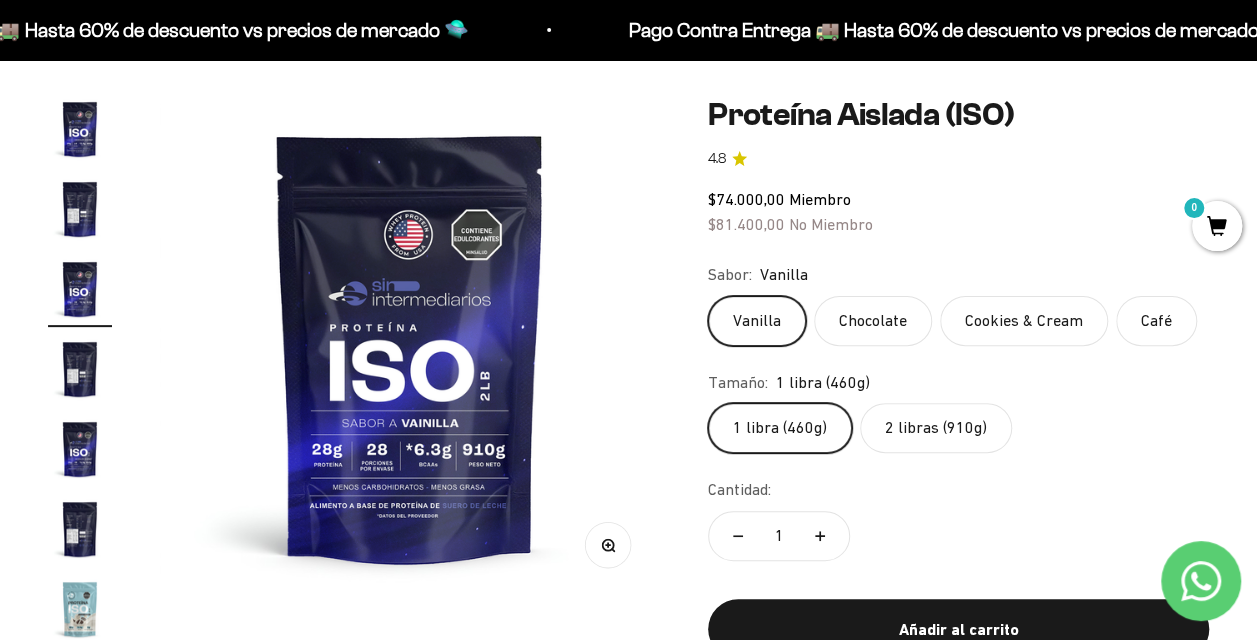 click on "2 libras (910g)" 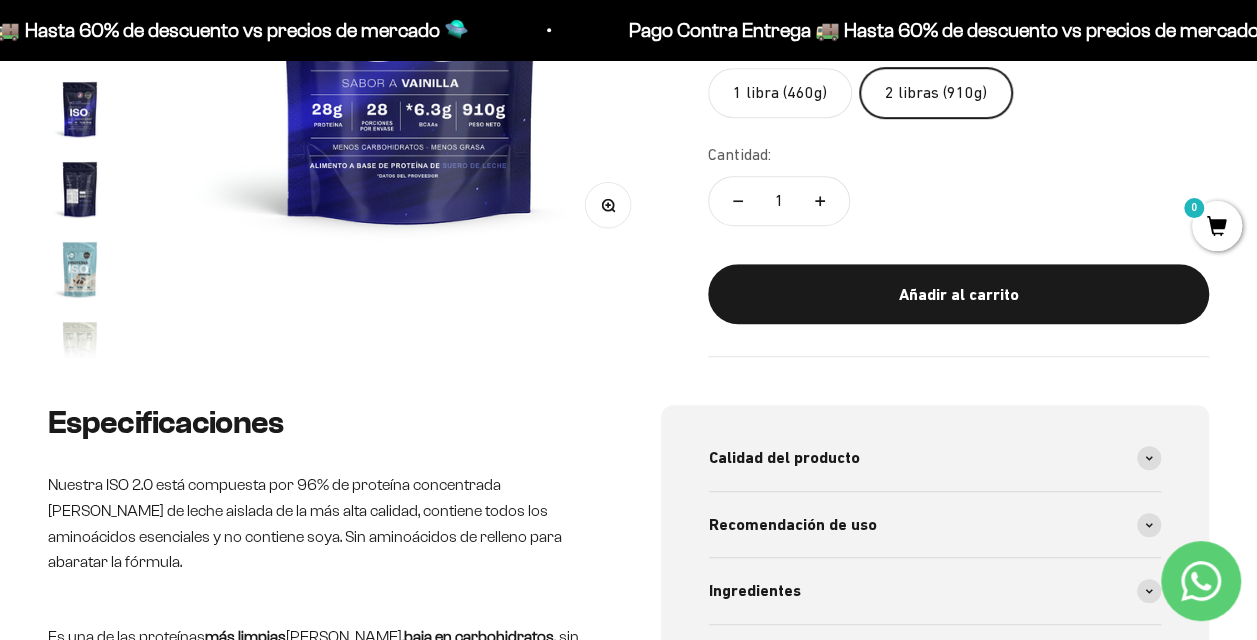 scroll, scrollTop: 600, scrollLeft: 0, axis: vertical 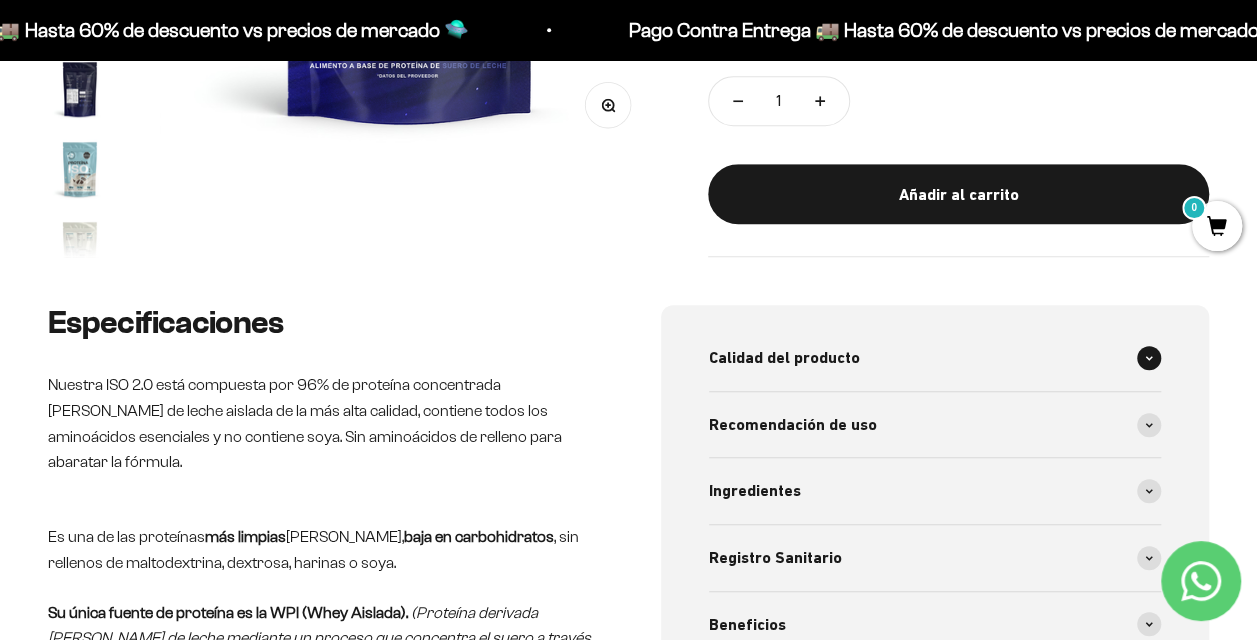 click on "Calidad del producto" at bounding box center [784, 358] 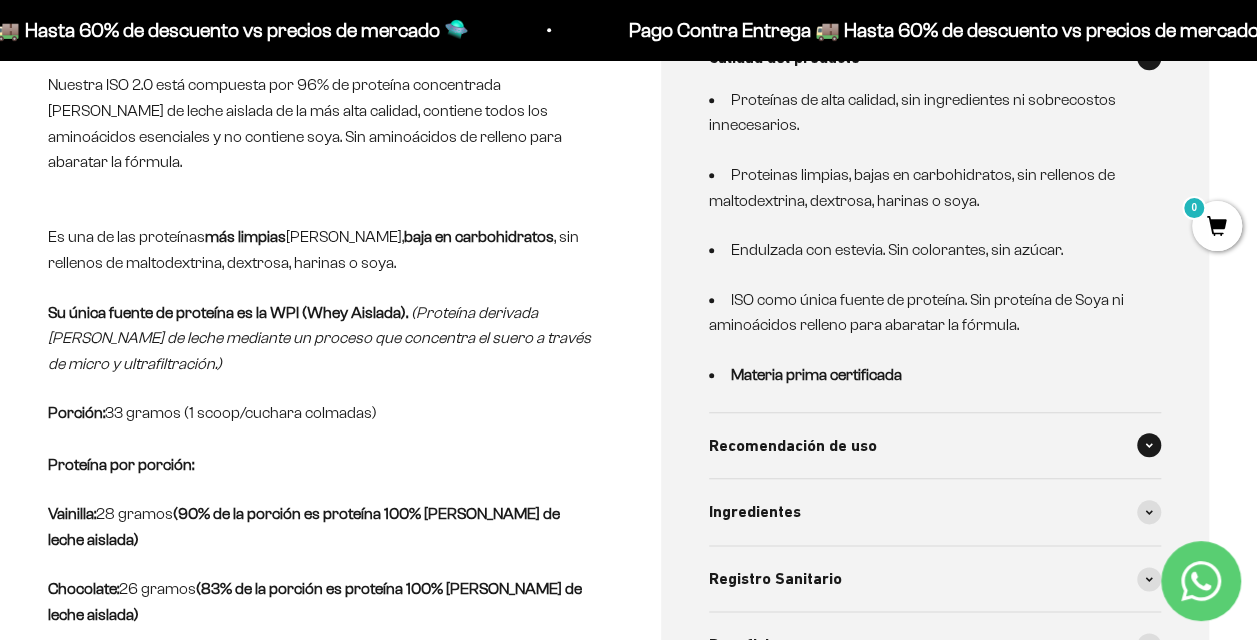 scroll, scrollTop: 1000, scrollLeft: 0, axis: vertical 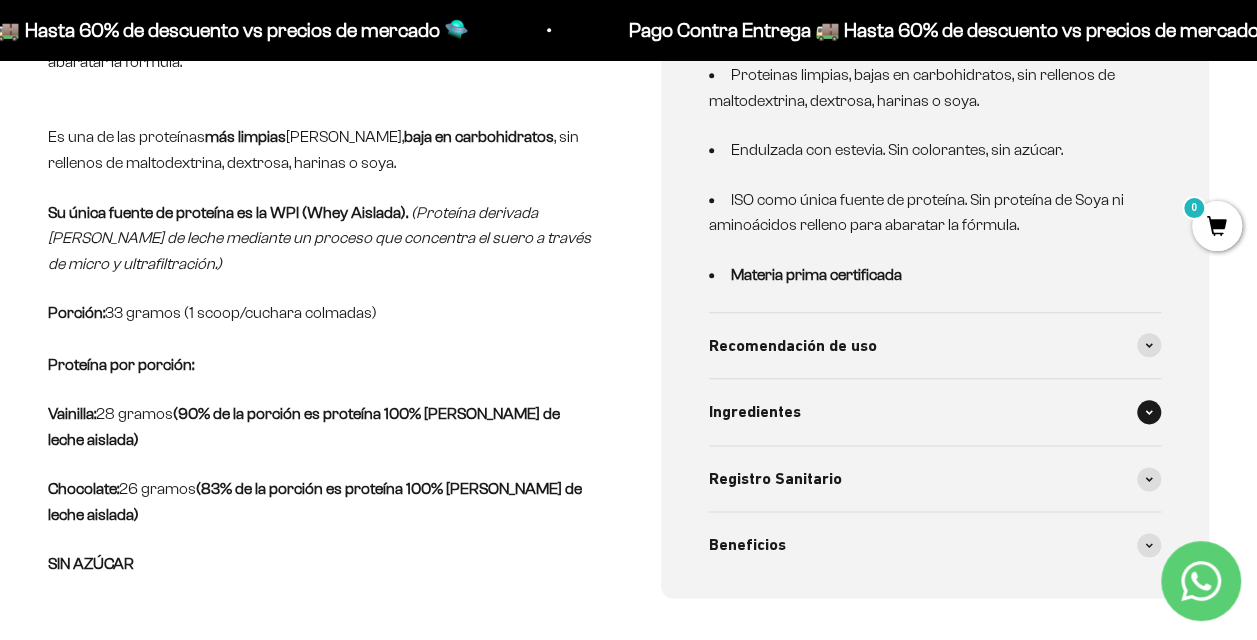click on "Ingredientes" at bounding box center [935, 412] 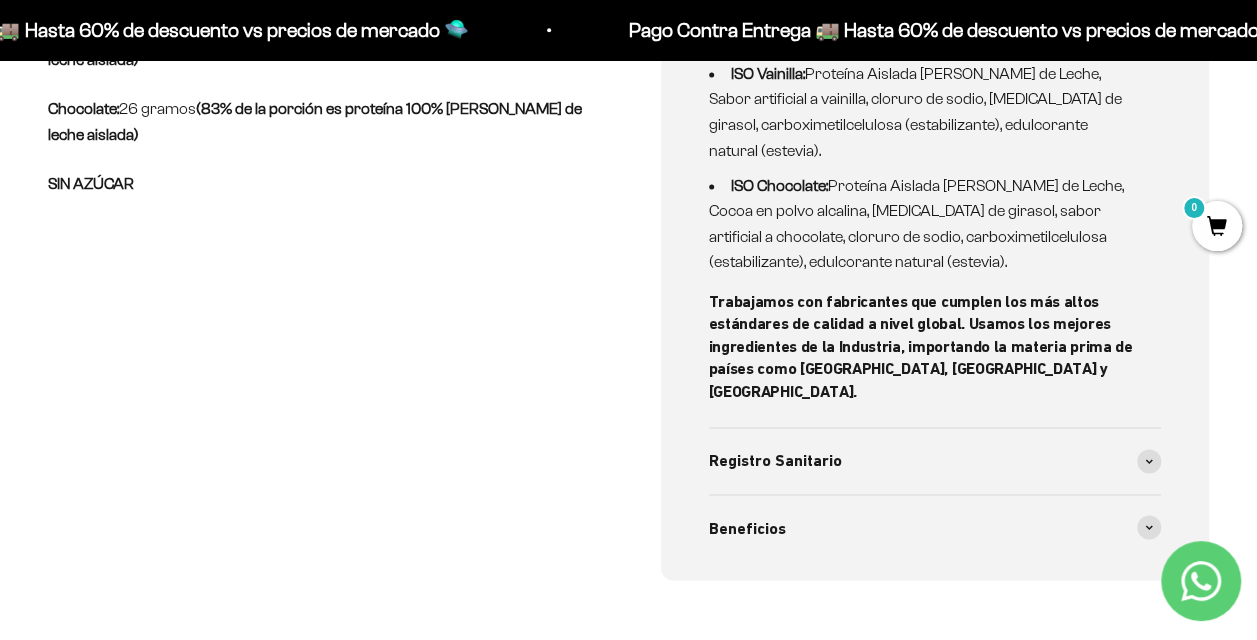scroll, scrollTop: 1500, scrollLeft: 0, axis: vertical 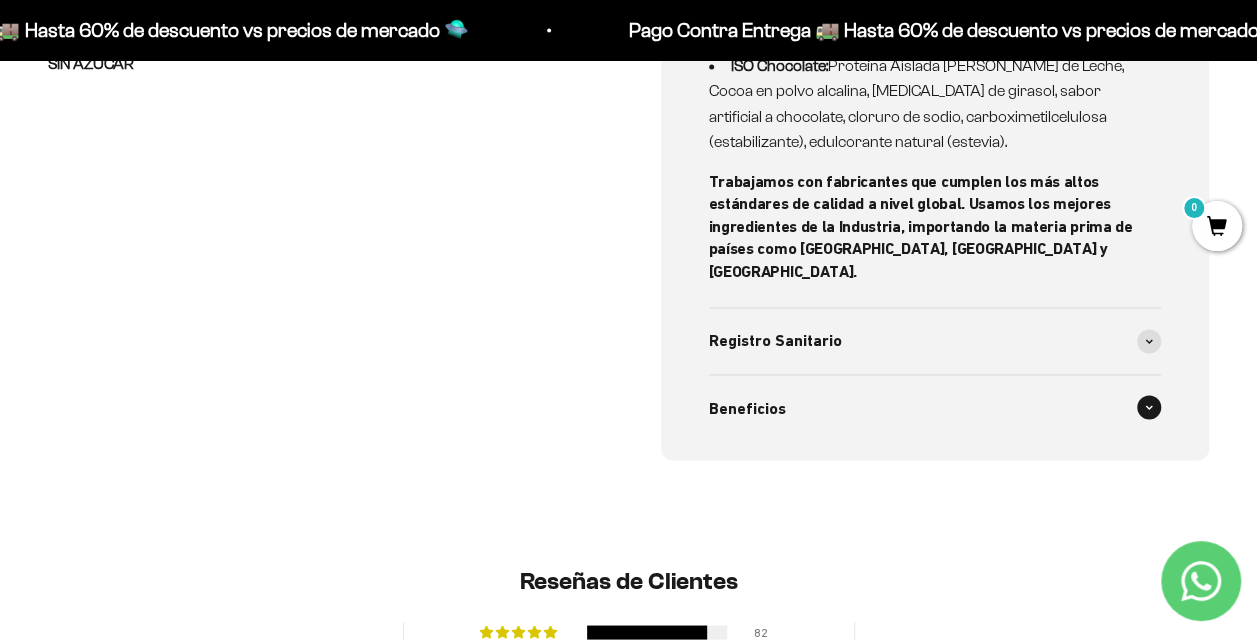 click on "Beneficios" at bounding box center (747, 408) 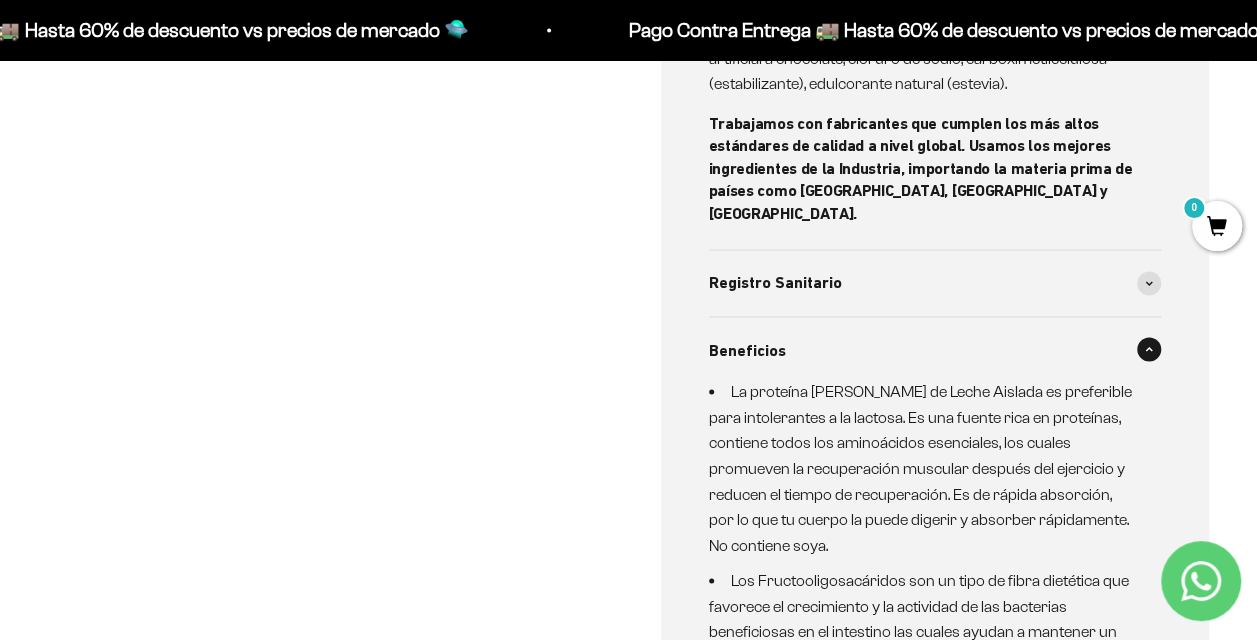 scroll, scrollTop: 1600, scrollLeft: 0, axis: vertical 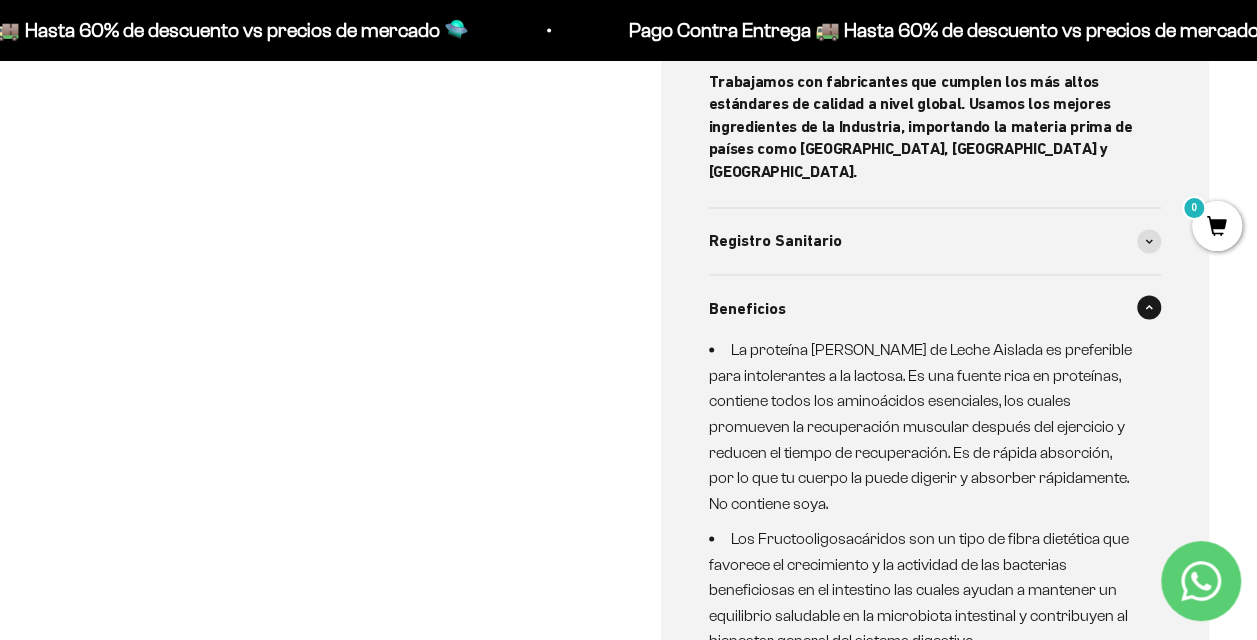 click at bounding box center (1149, 307) 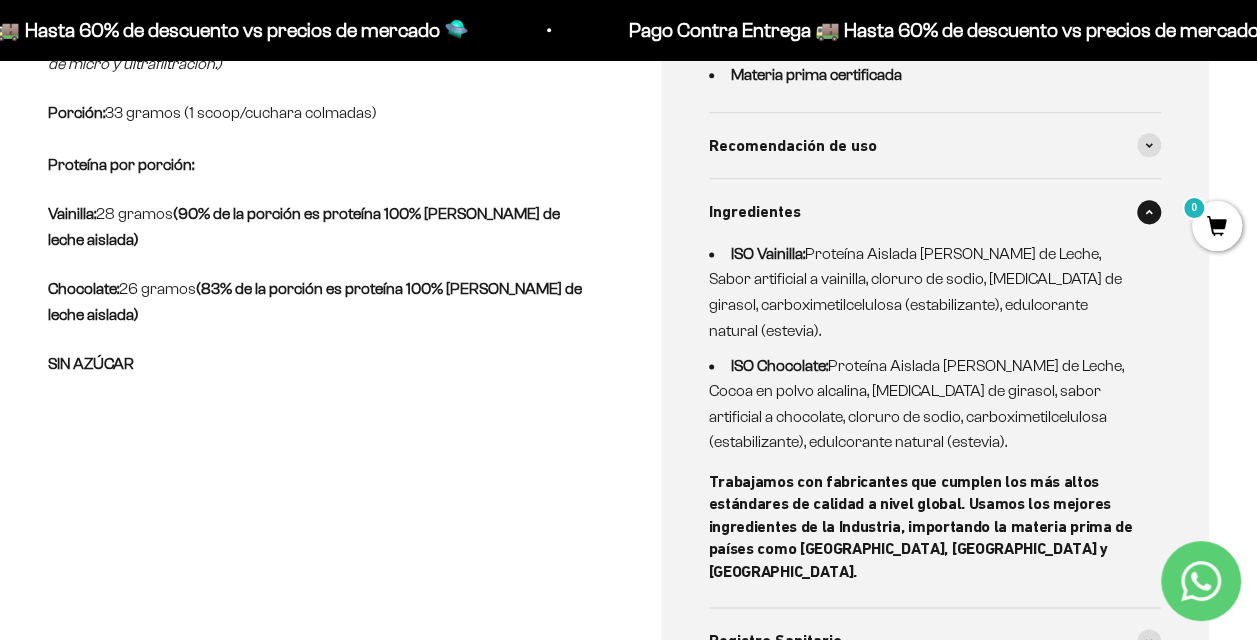 scroll, scrollTop: 1100, scrollLeft: 0, axis: vertical 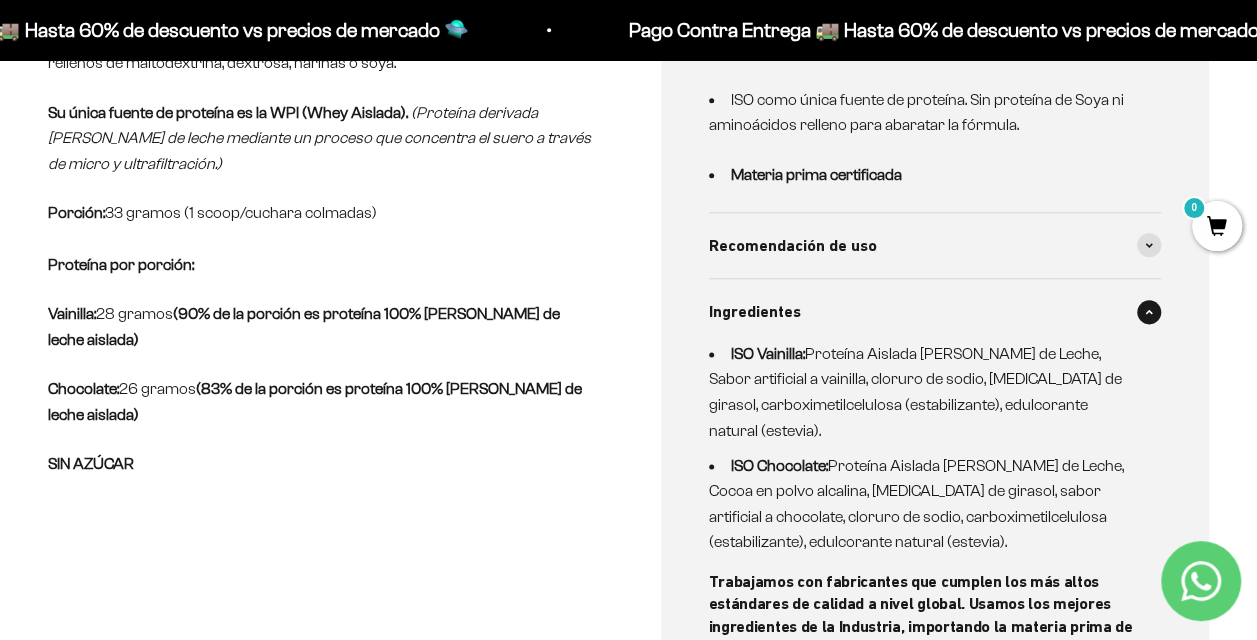 click 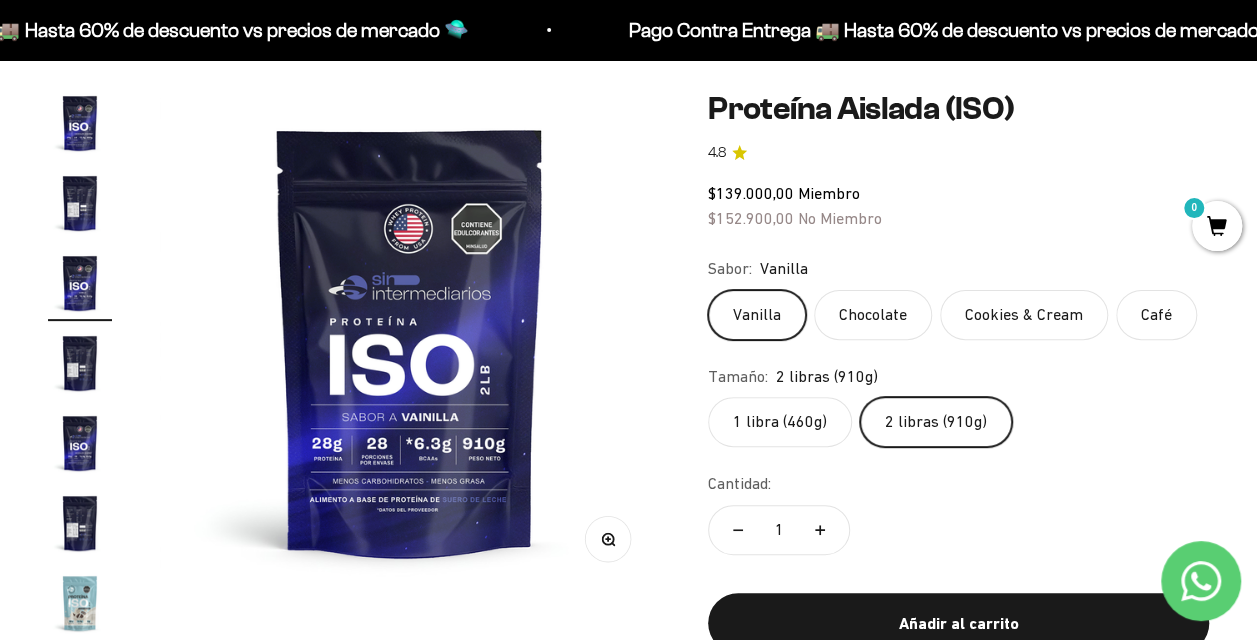 scroll, scrollTop: 100, scrollLeft: 0, axis: vertical 